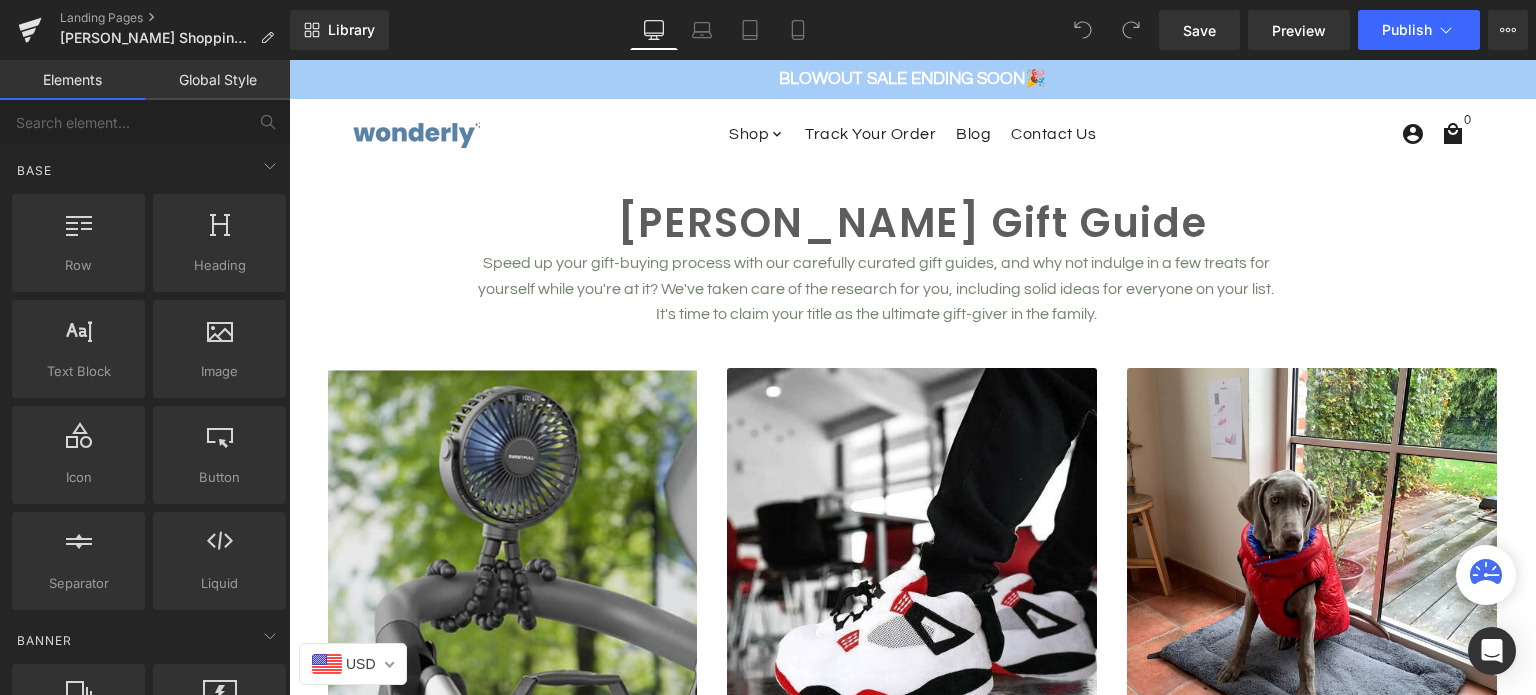 scroll, scrollTop: 0, scrollLeft: 0, axis: both 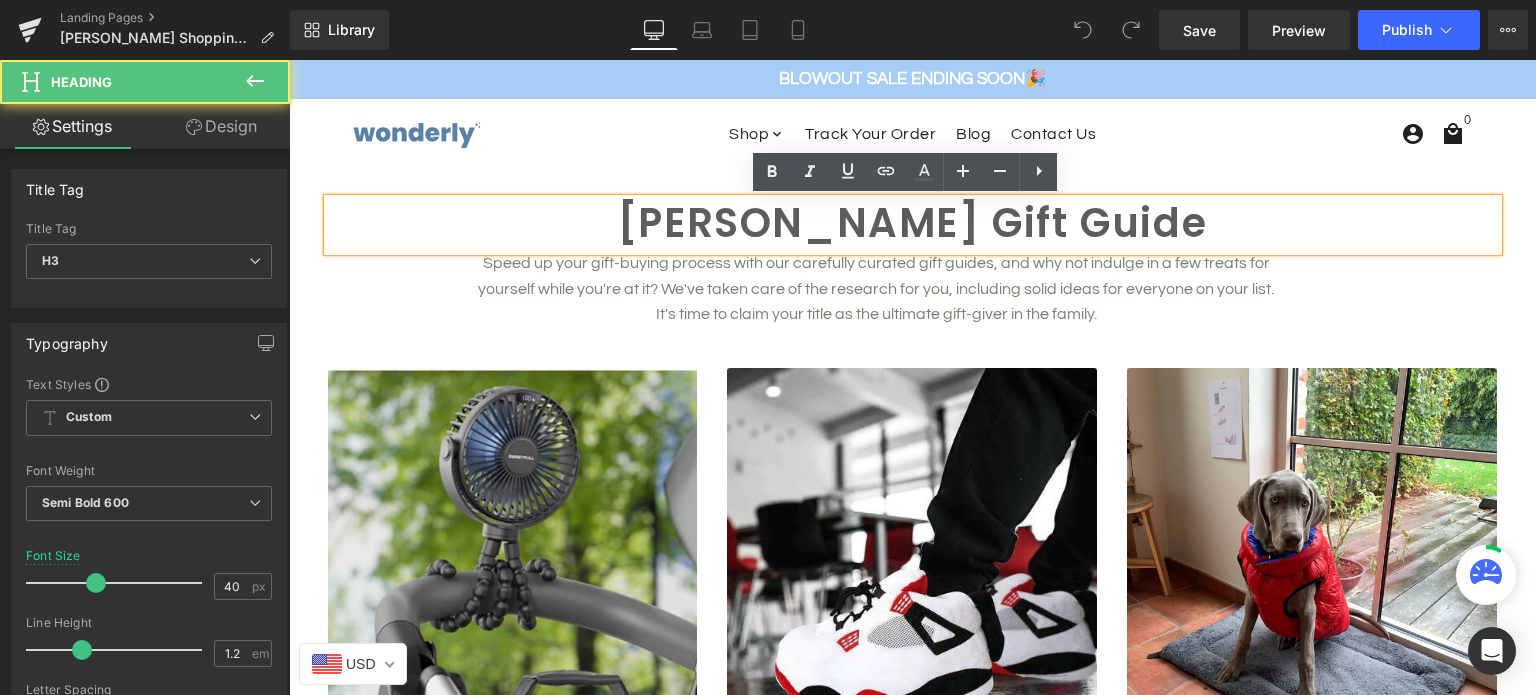 click on "[PERSON_NAME] Gift Guide" at bounding box center [913, 223] 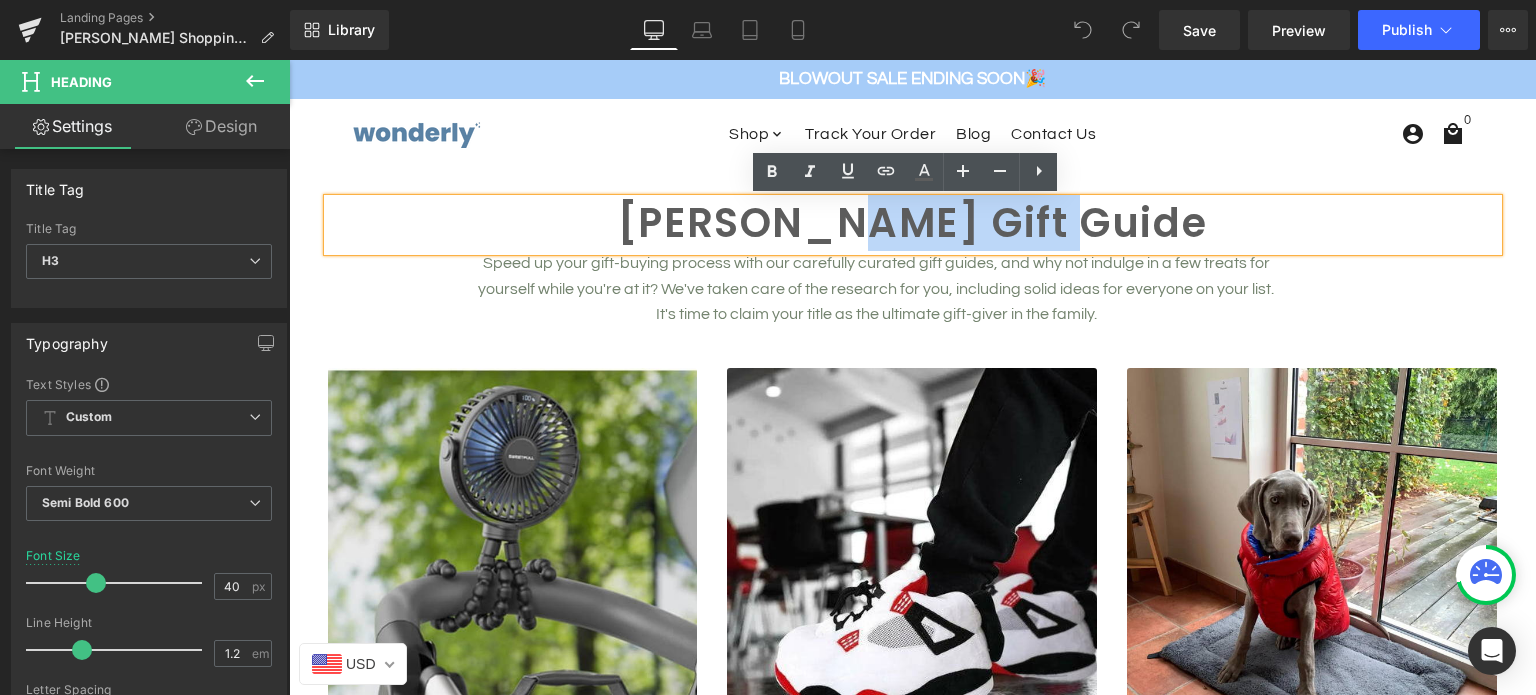 drag, startPoint x: 1017, startPoint y: 227, endPoint x: 908, endPoint y: 221, distance: 109.165016 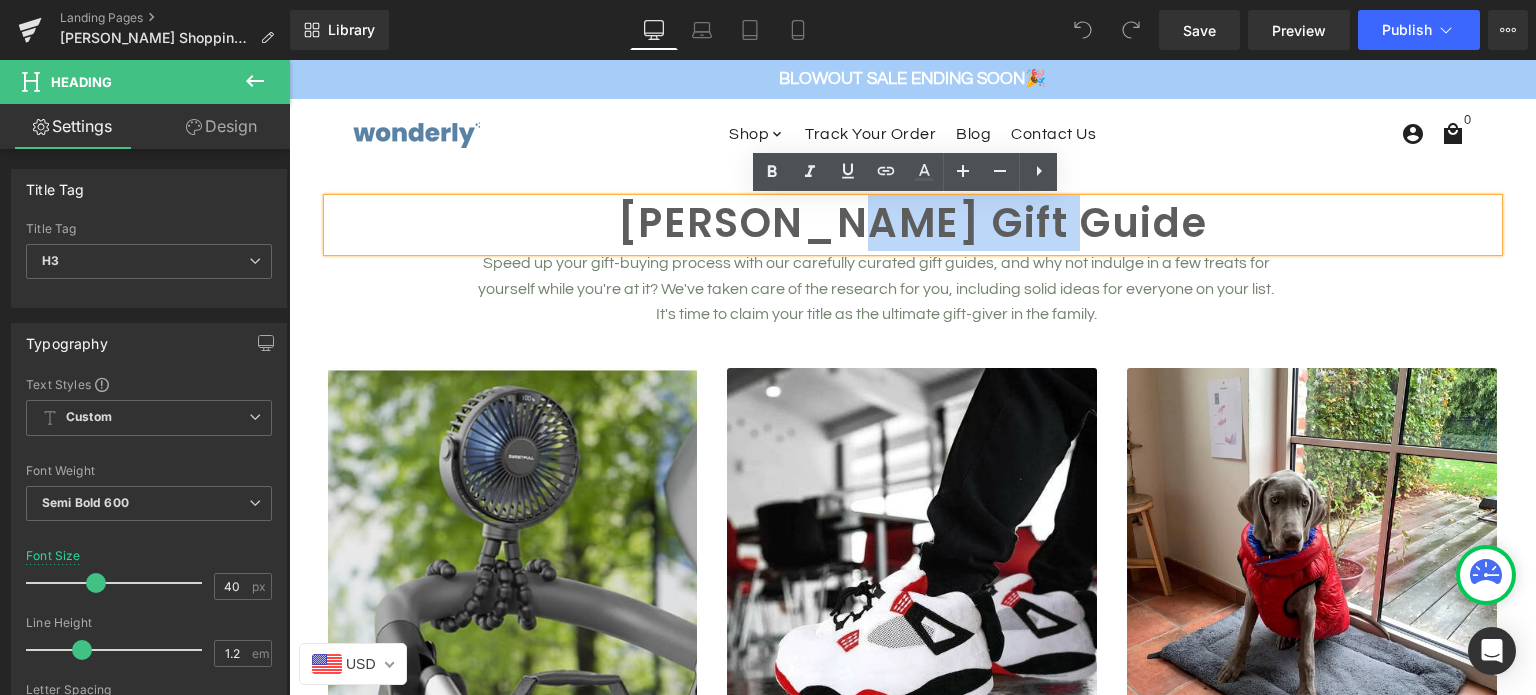 type 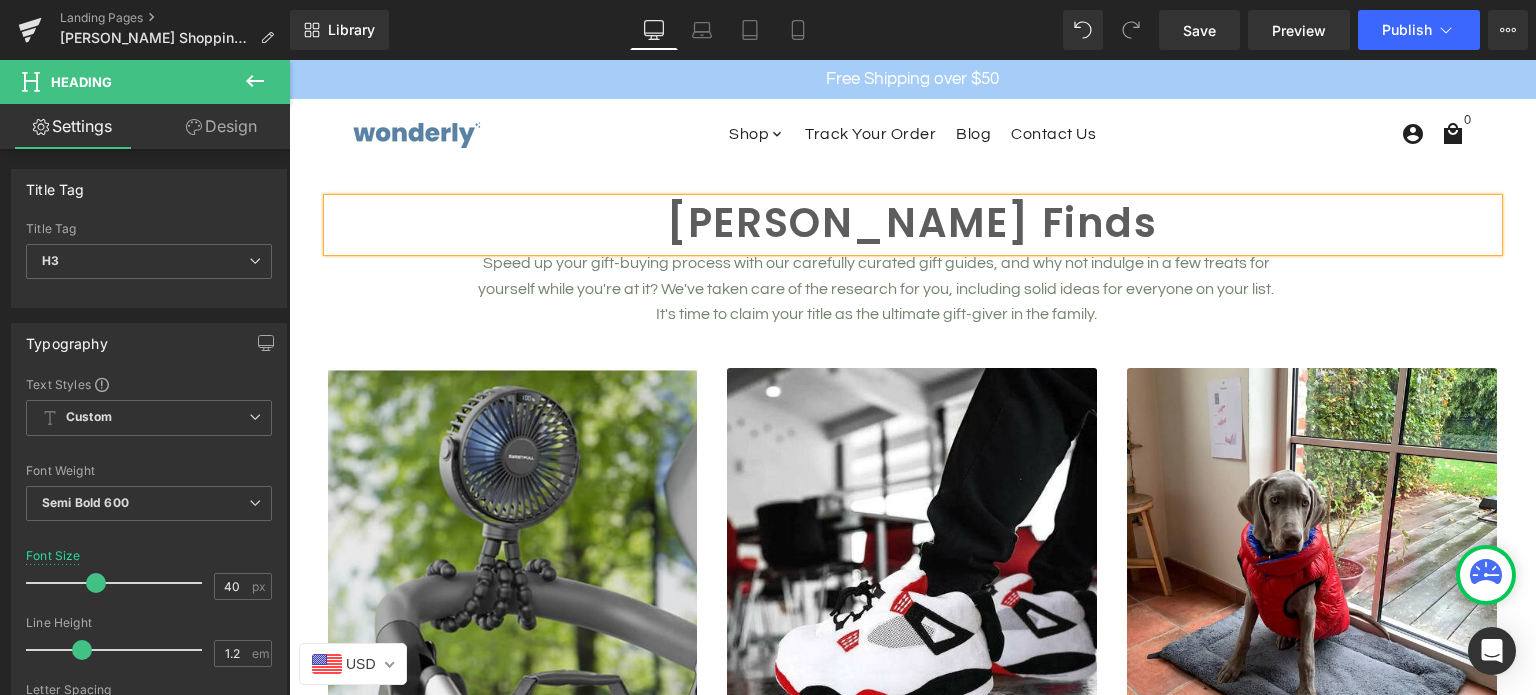 click on "Speed up your gift-buying process with our carefully curated gift guides, and why not indulge in a few treats for yourself while you're at it? We've taken care of the research for you, including solid ideas for everyone on your list.  It's time to claim your title as the ultimate gift-giver in the family." at bounding box center (876, 289) 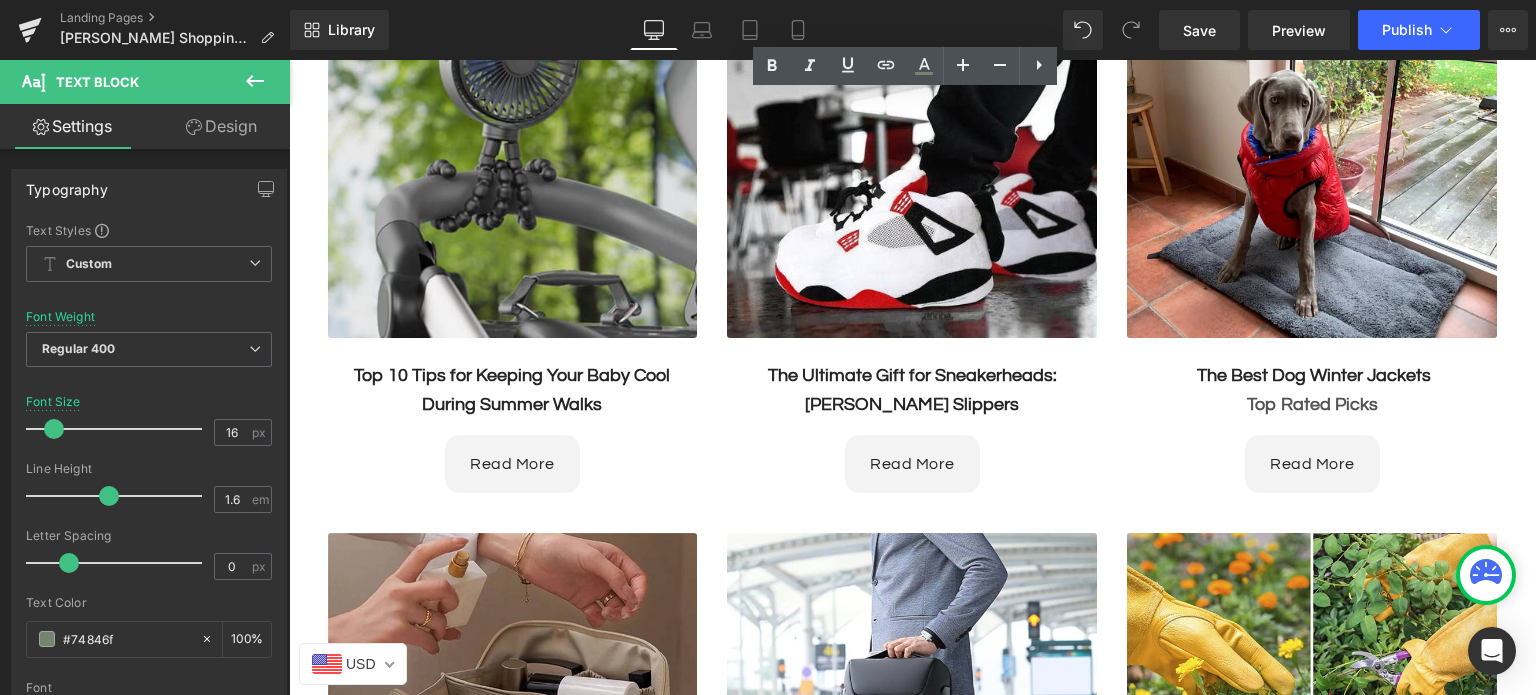 scroll, scrollTop: 0, scrollLeft: 0, axis: both 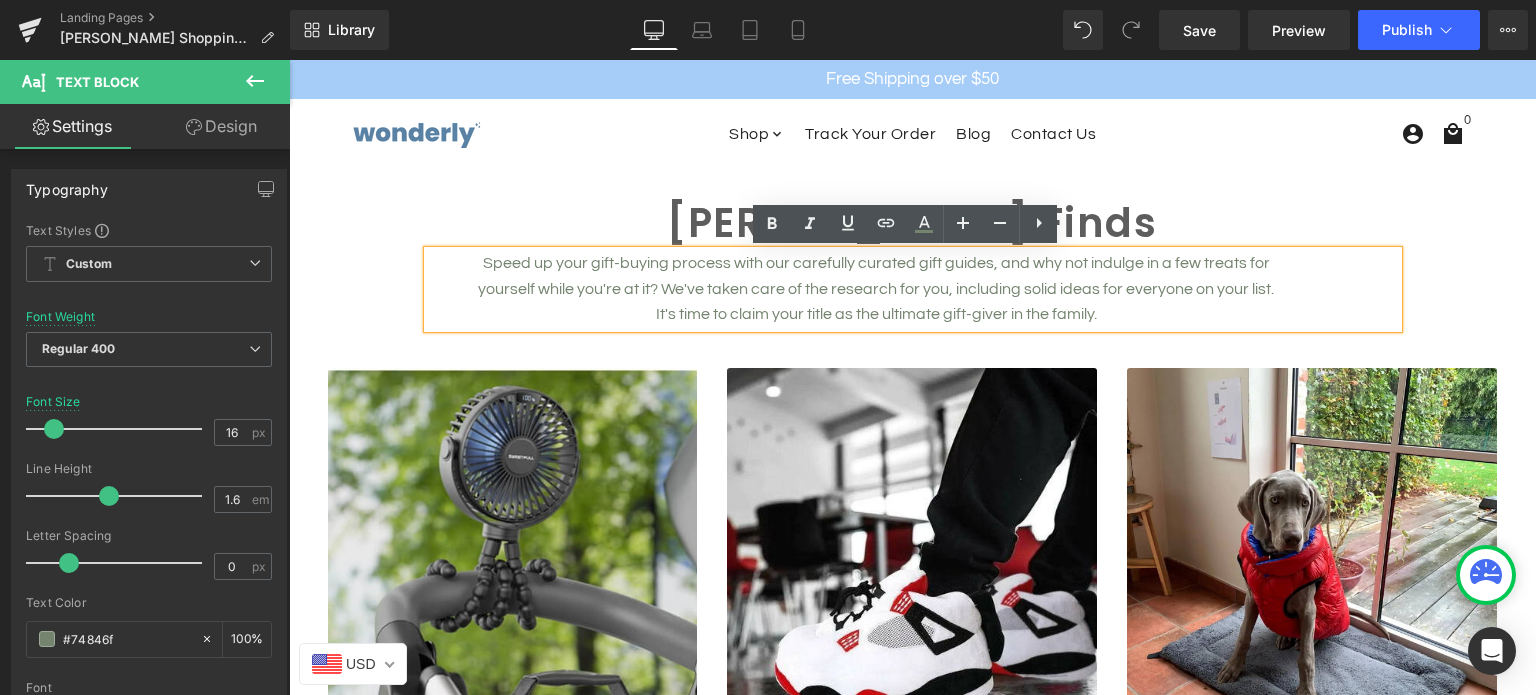 click on "Speed up your gift-buying process with our carefully curated gift guides, and why not indulge in a few treats for yourself while you're at it? We've taken care of the research for you, including solid ideas for everyone on your list.  It's time to claim your title as the ultimate gift-giver in the family." at bounding box center (876, 289) 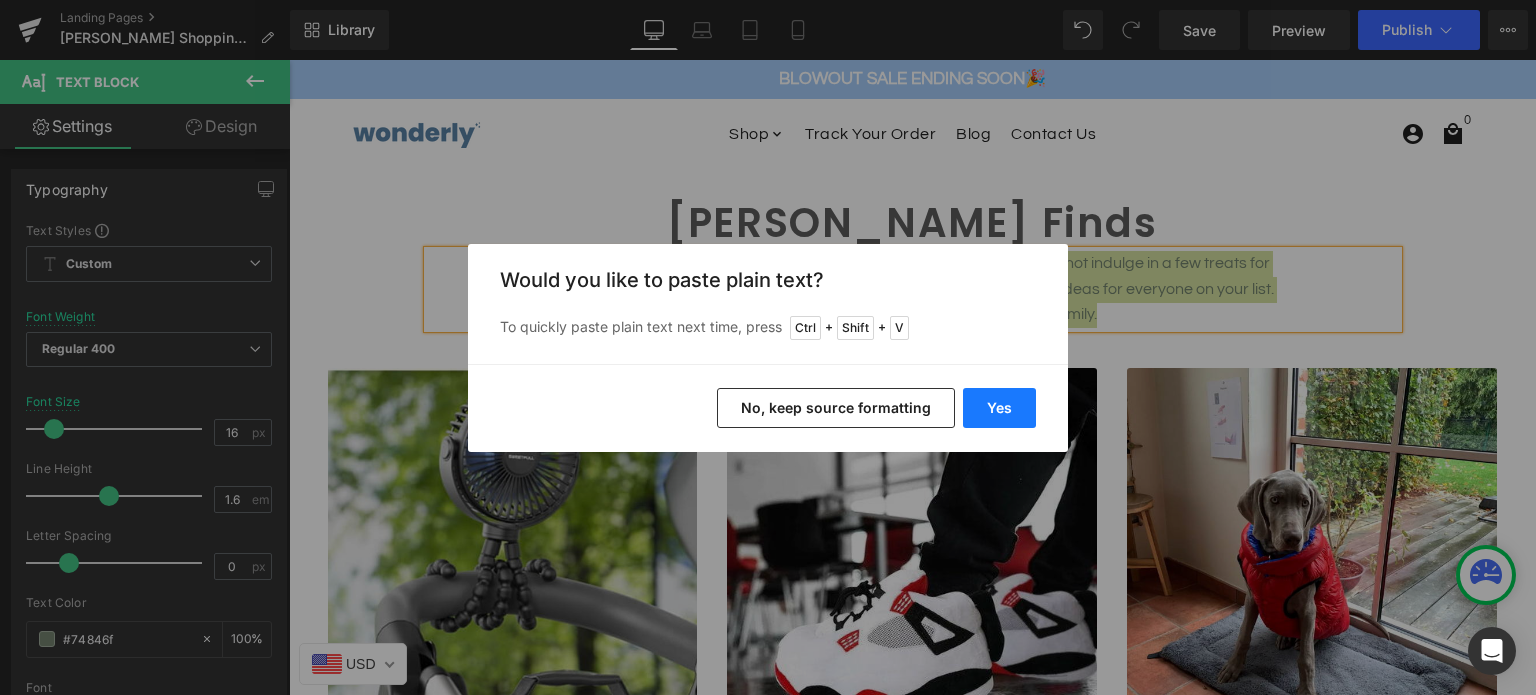 drag, startPoint x: 984, startPoint y: 403, endPoint x: 705, endPoint y: 338, distance: 286.47165 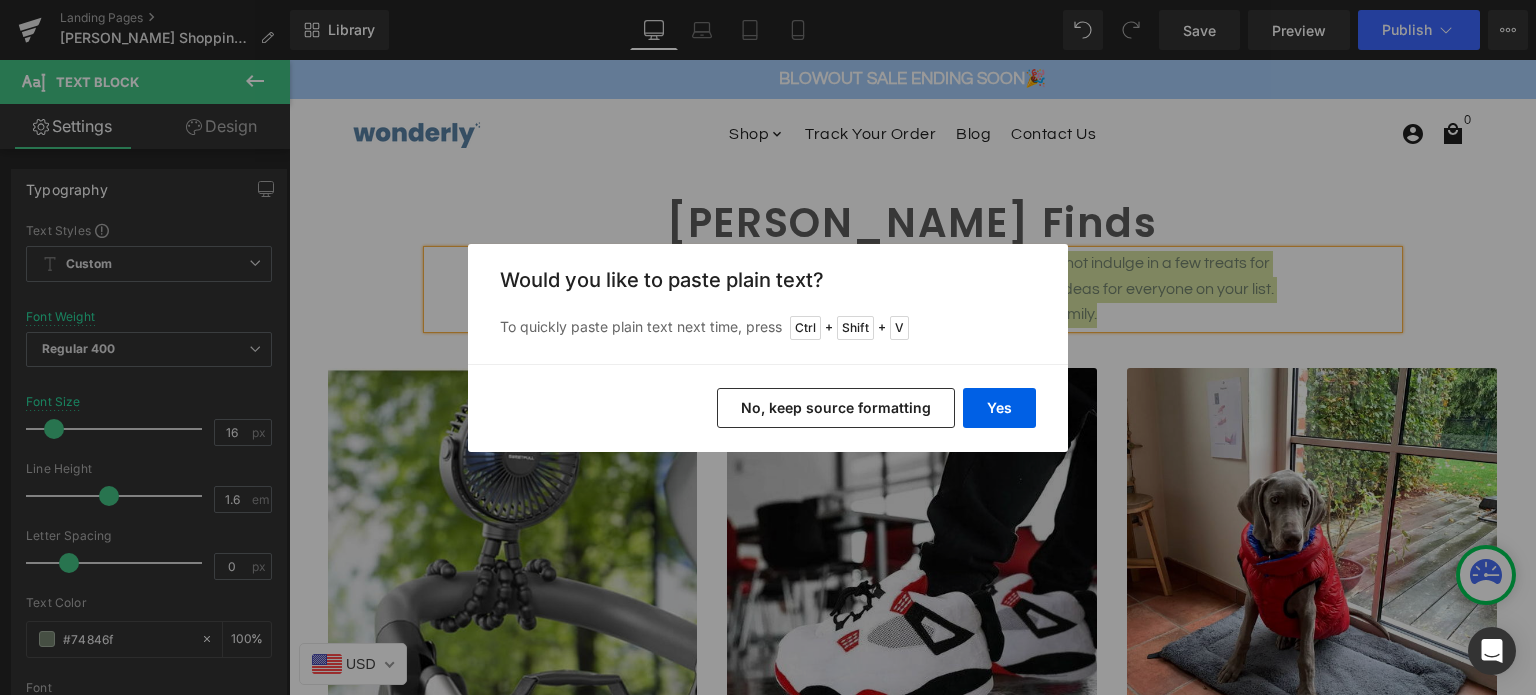 type 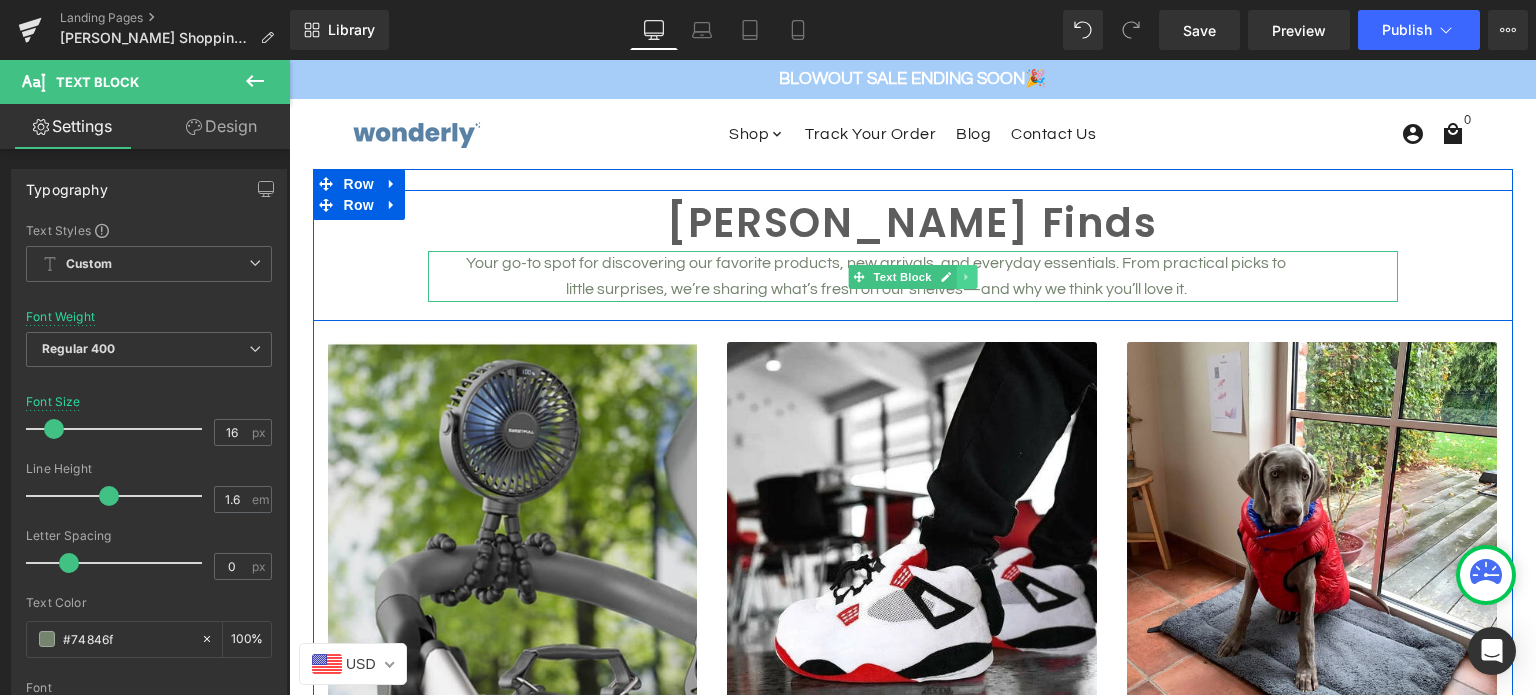 click at bounding box center (966, 277) 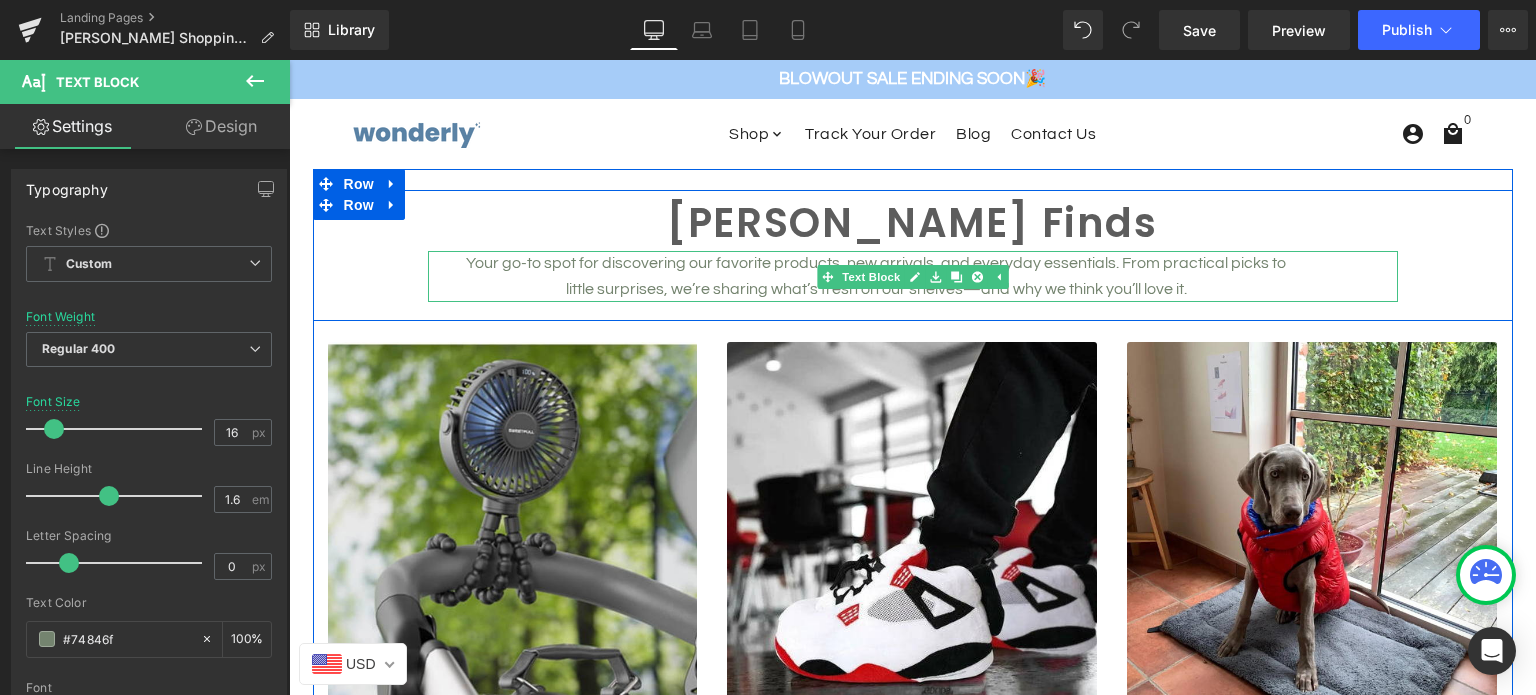 click on "Your go-to spot for discovering our favorite products, new arrivals, and everyday essentials. From practical picks to little surprises, we’re sharing what’s fresh on our shelves—and why we think you’ll love it." at bounding box center (876, 276) 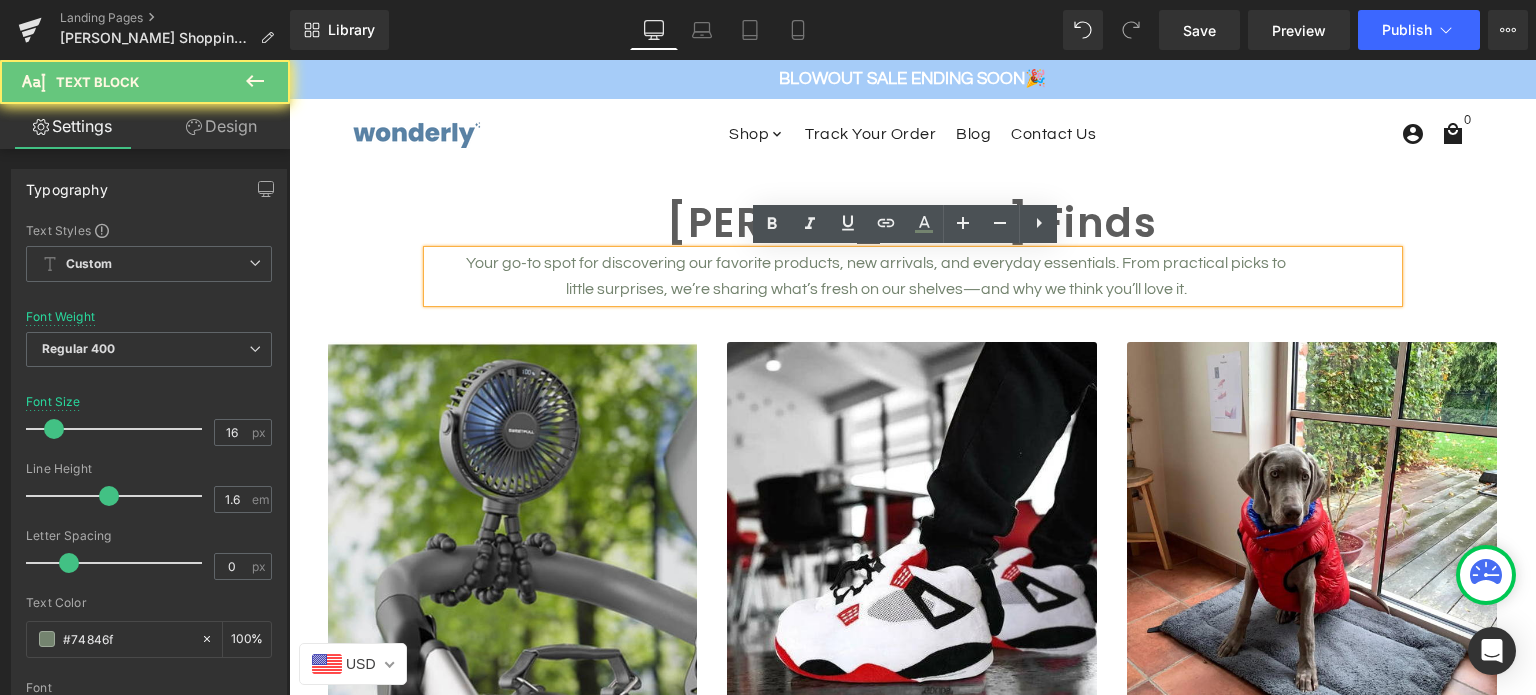 click on "Your go-to spot for discovering our favorite products, new arrivals, and everyday essentials. From practical picks to little surprises, we’re sharing what’s fresh on our shelves—and why we think you’ll love it." at bounding box center (876, 276) 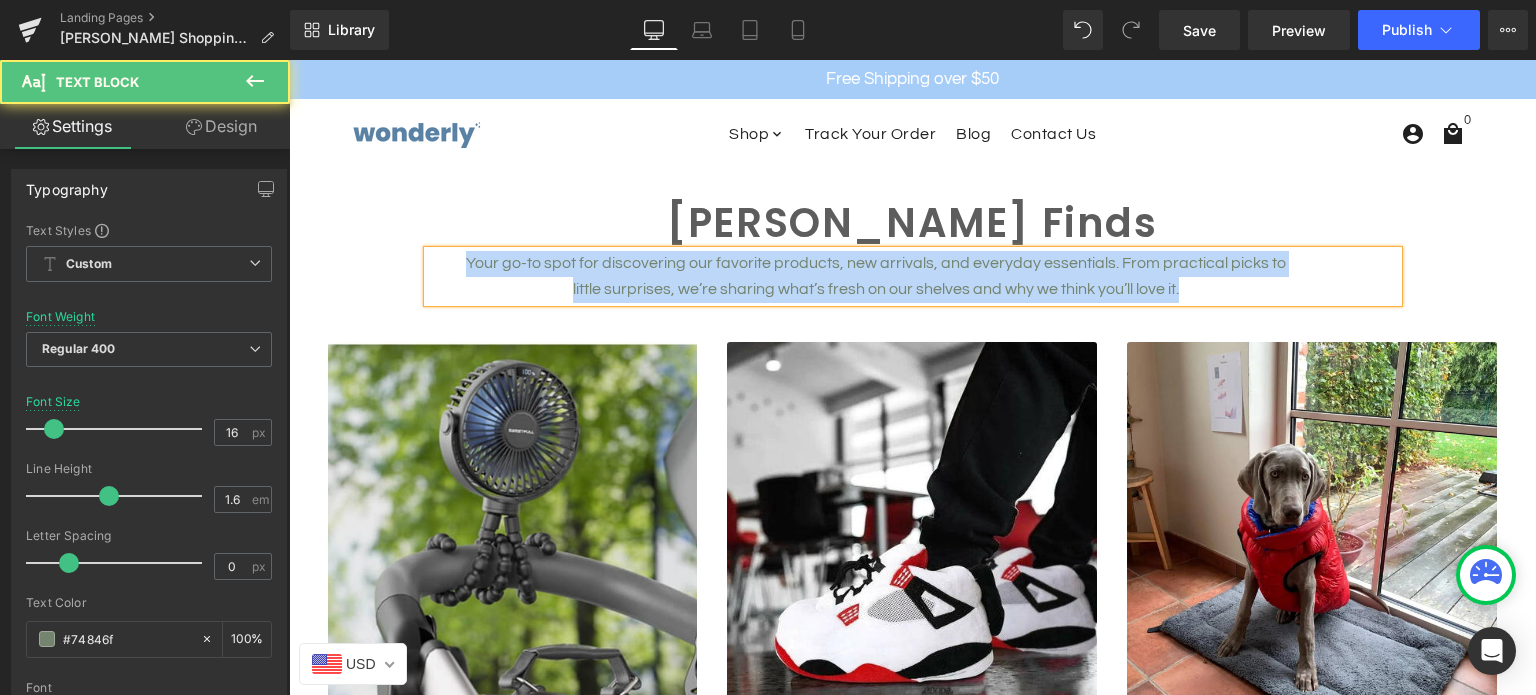 drag, startPoint x: 1174, startPoint y: 294, endPoint x: 420, endPoint y: 261, distance: 754.7218 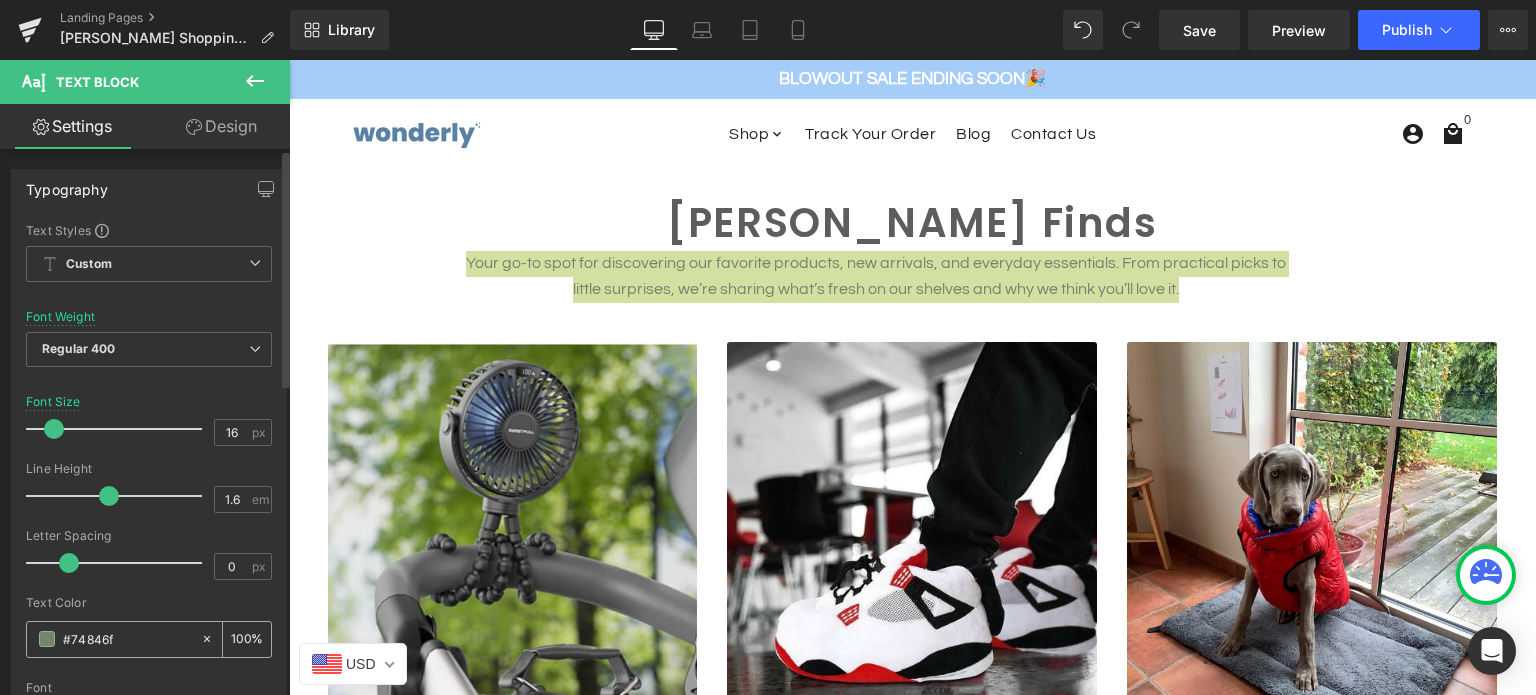 click at bounding box center [47, 639] 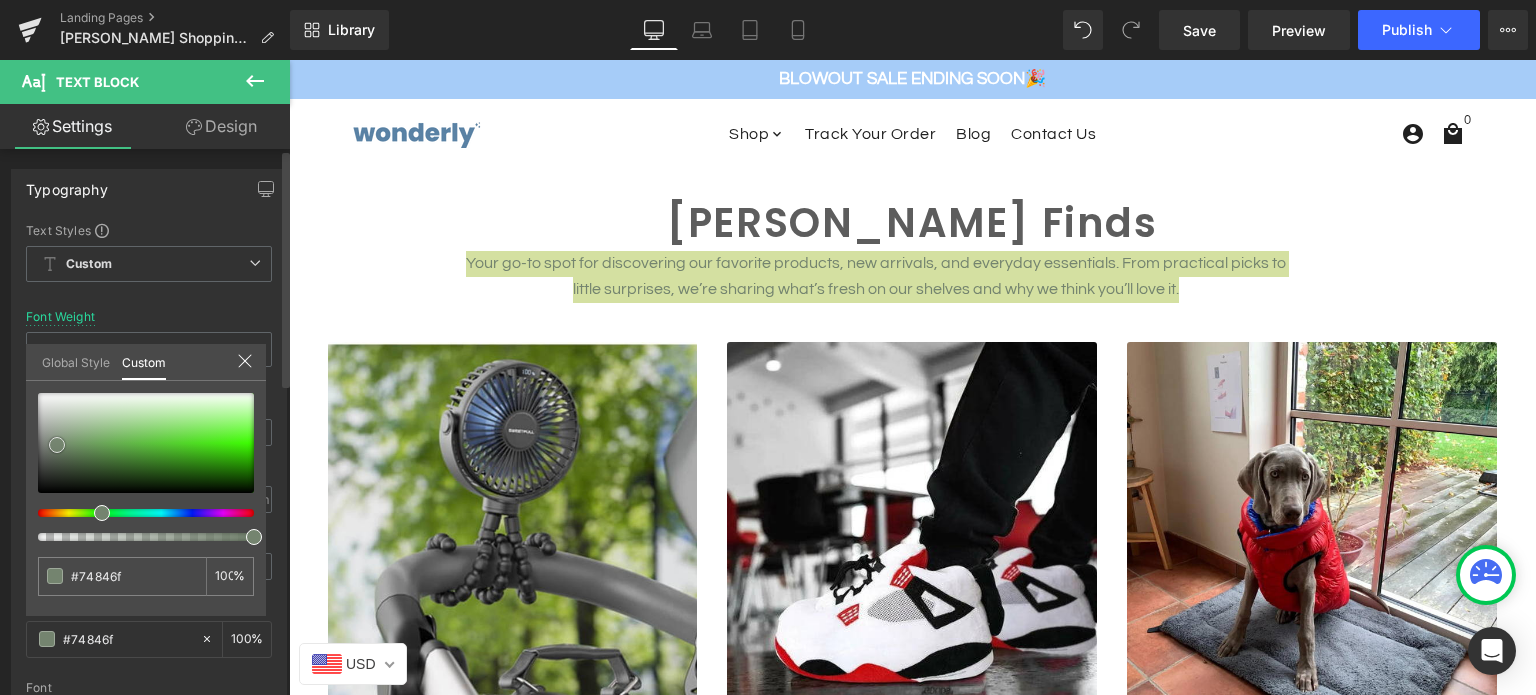 type on "#74856f" 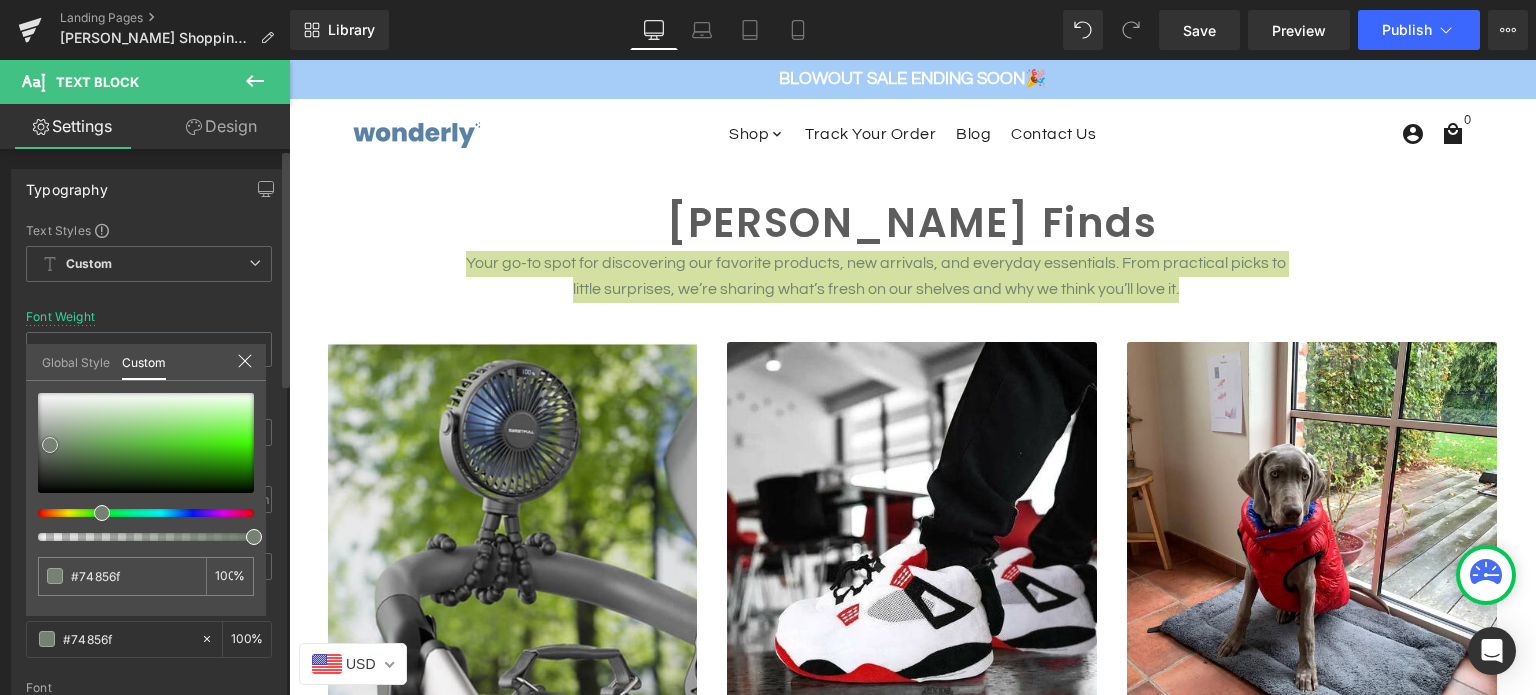 type on "#768271" 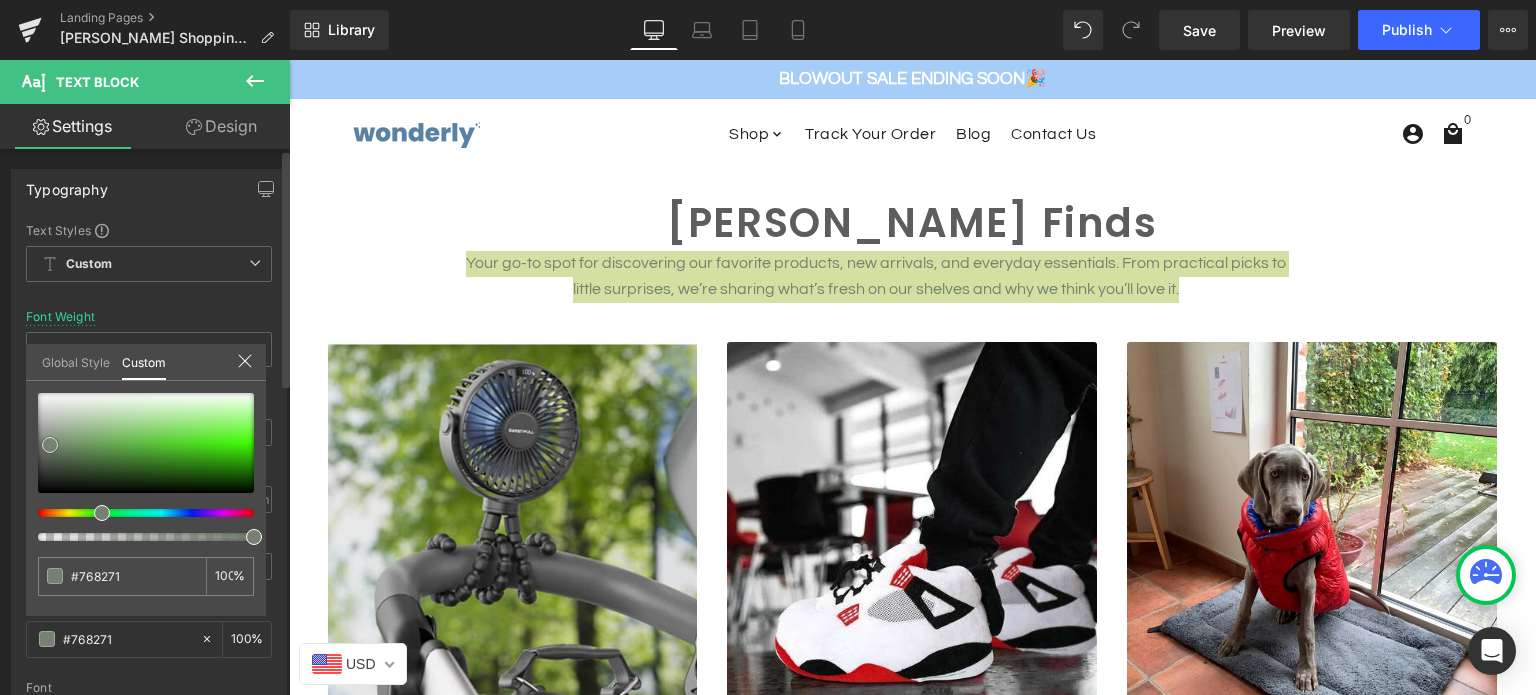 type on "#778173" 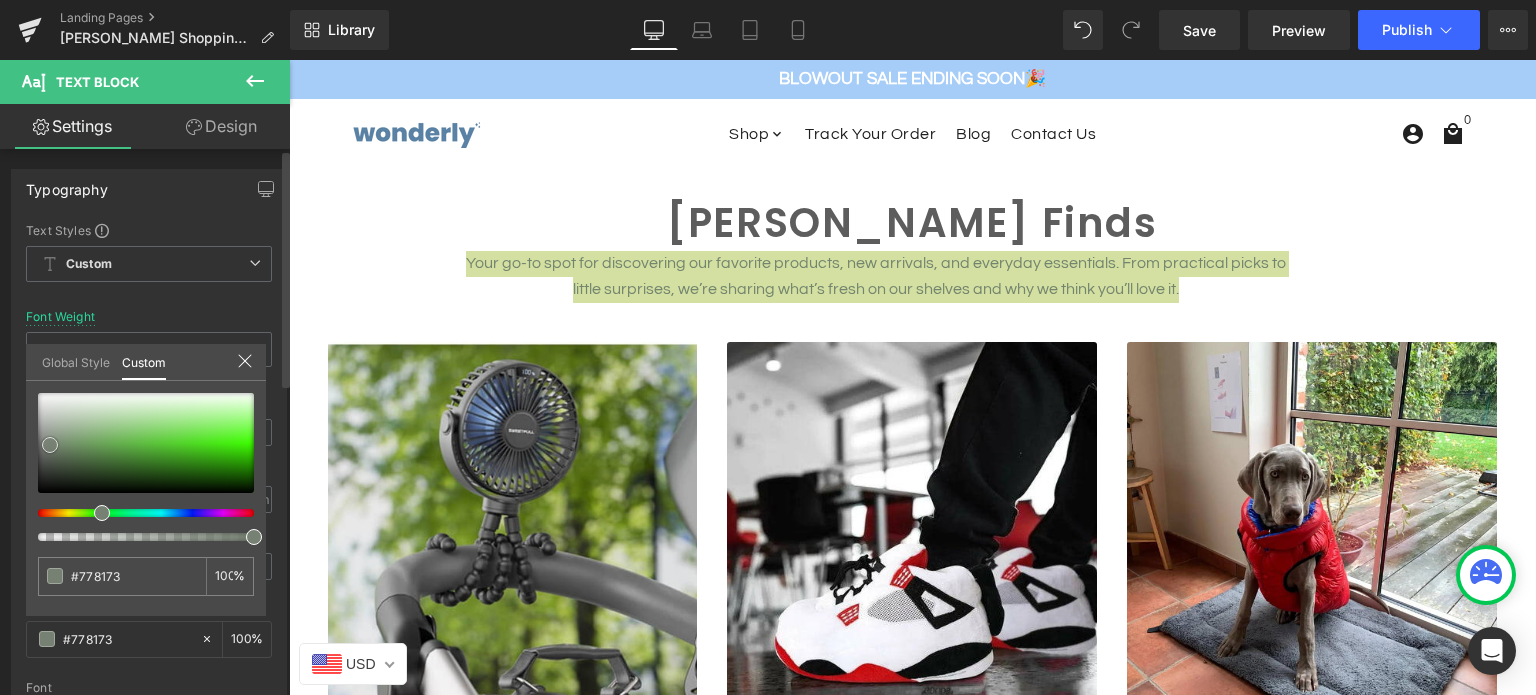 type on "#778074" 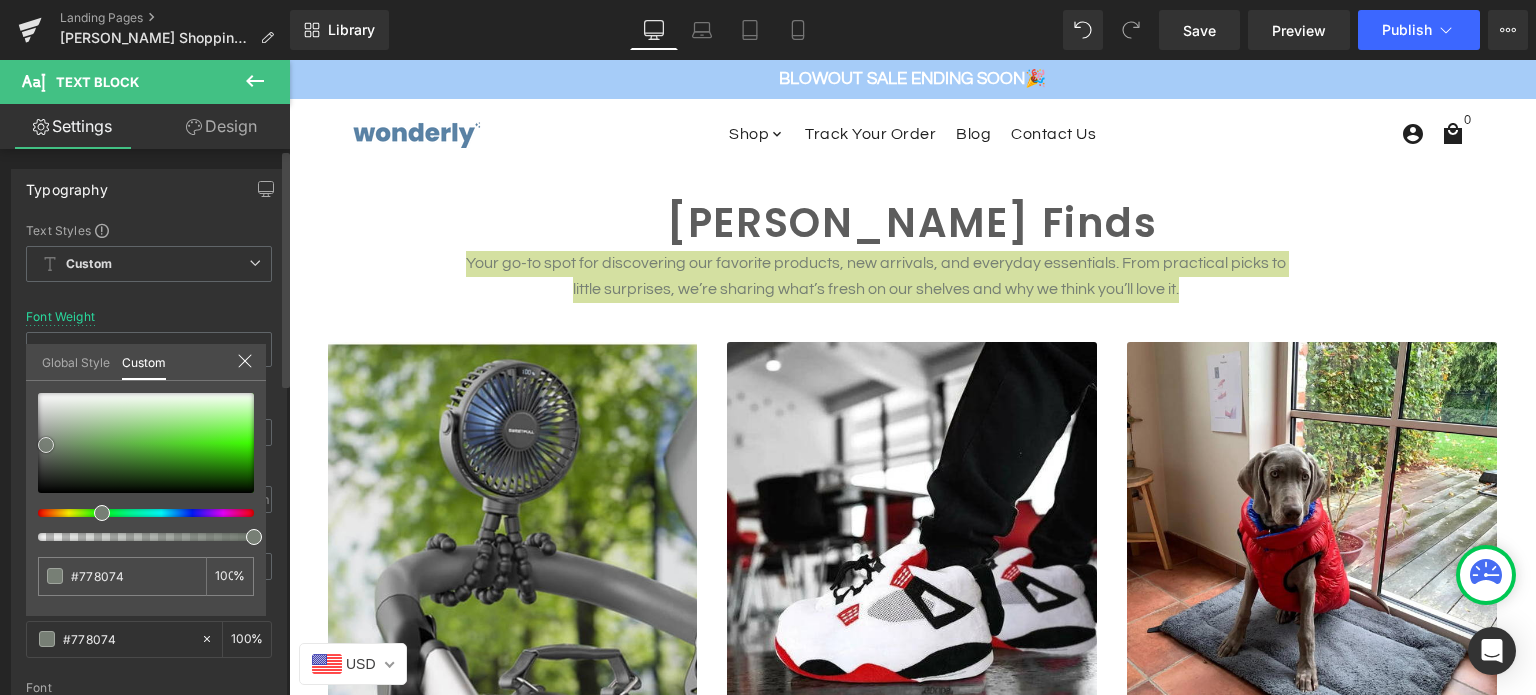 type on "#777f75" 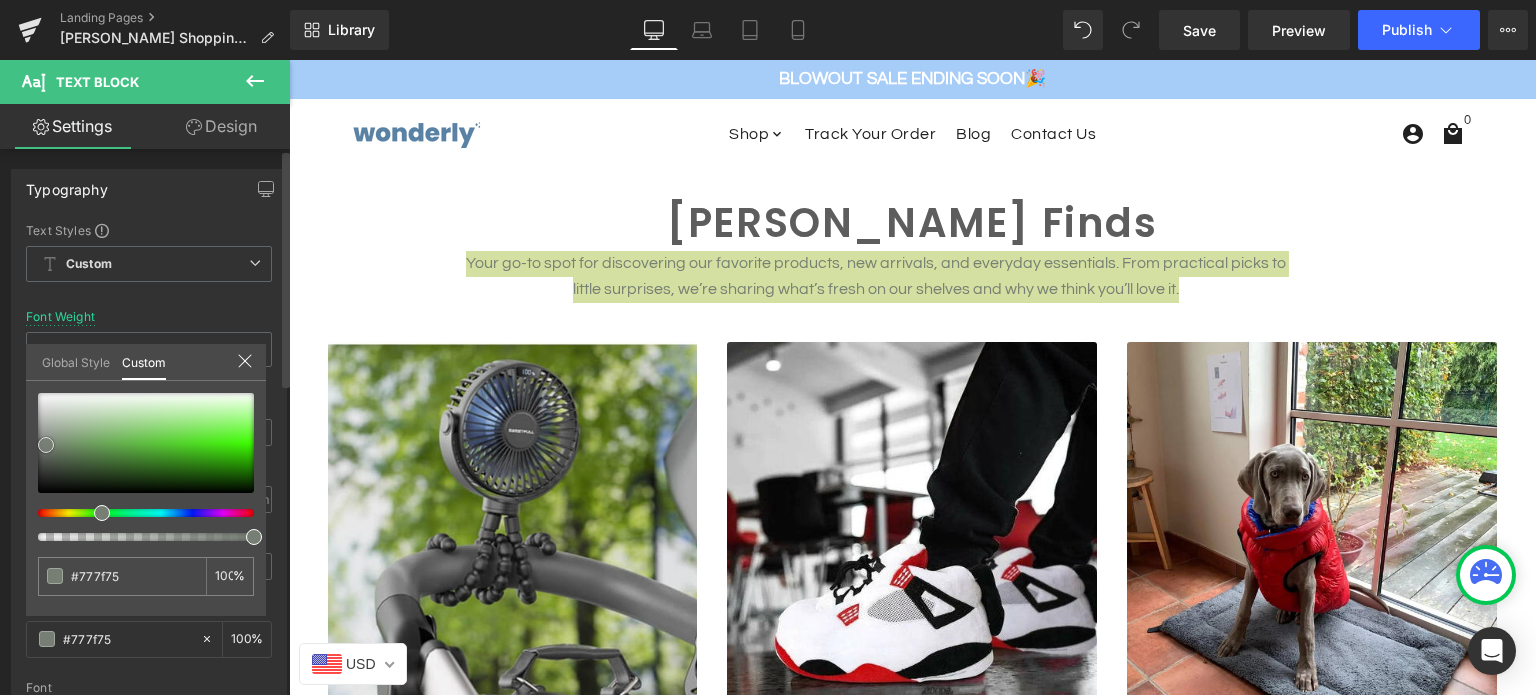 type on "#787e76" 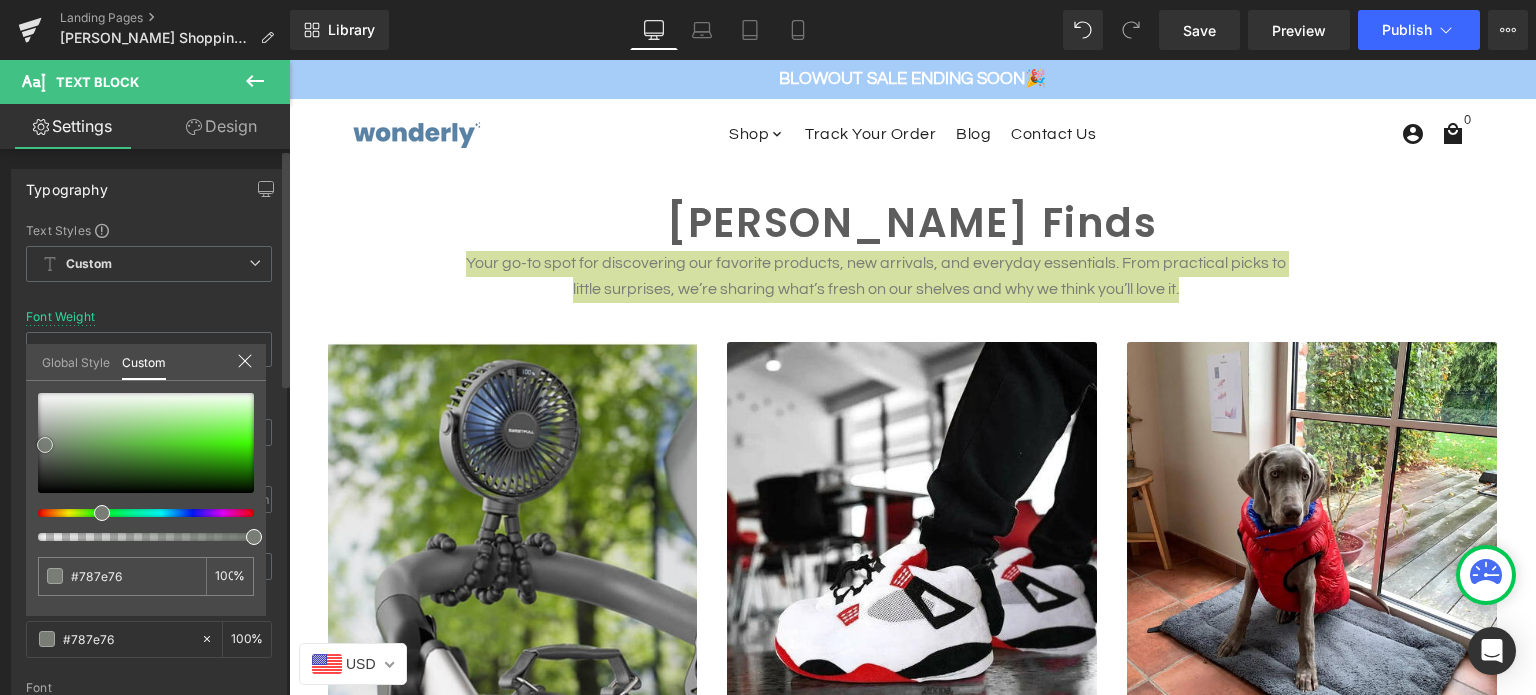 type on "#7b7f7a" 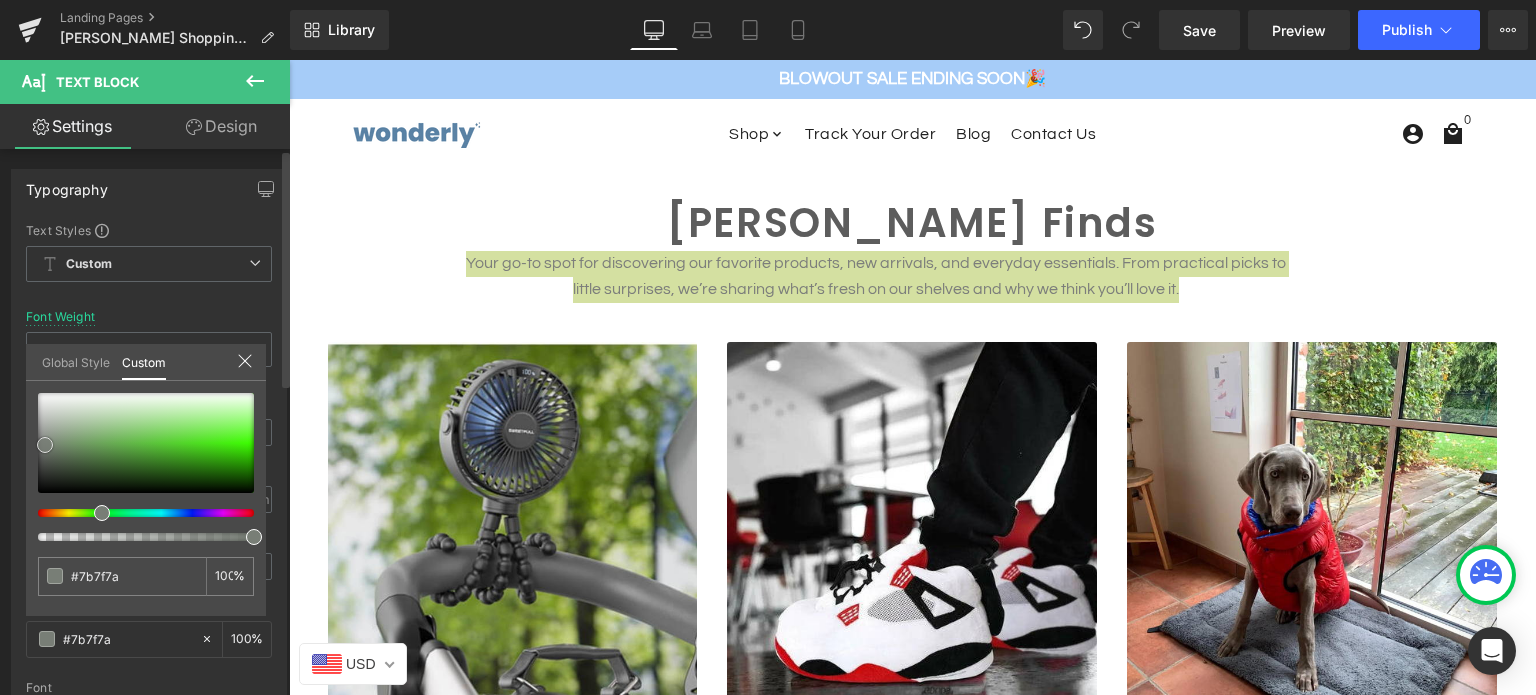 type on "#7c7e7b" 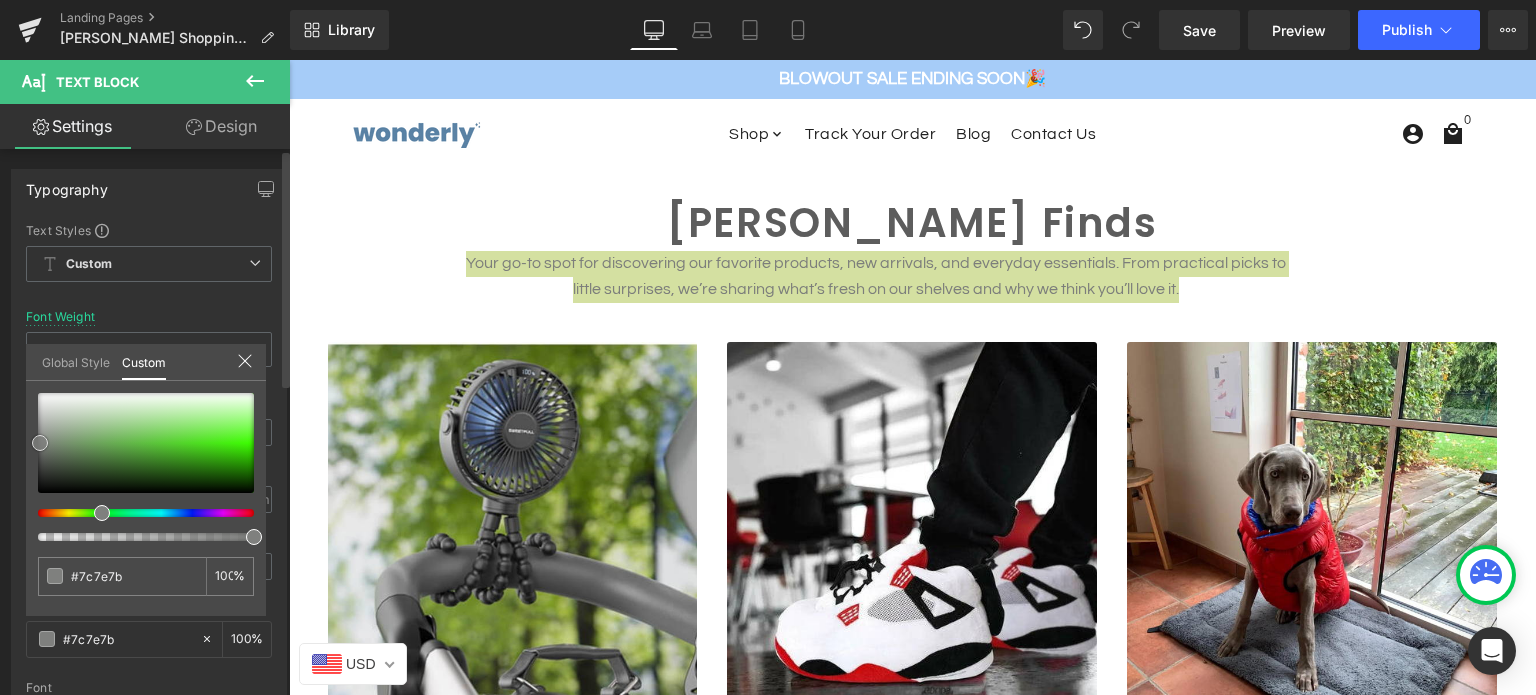 type on "#7f807e" 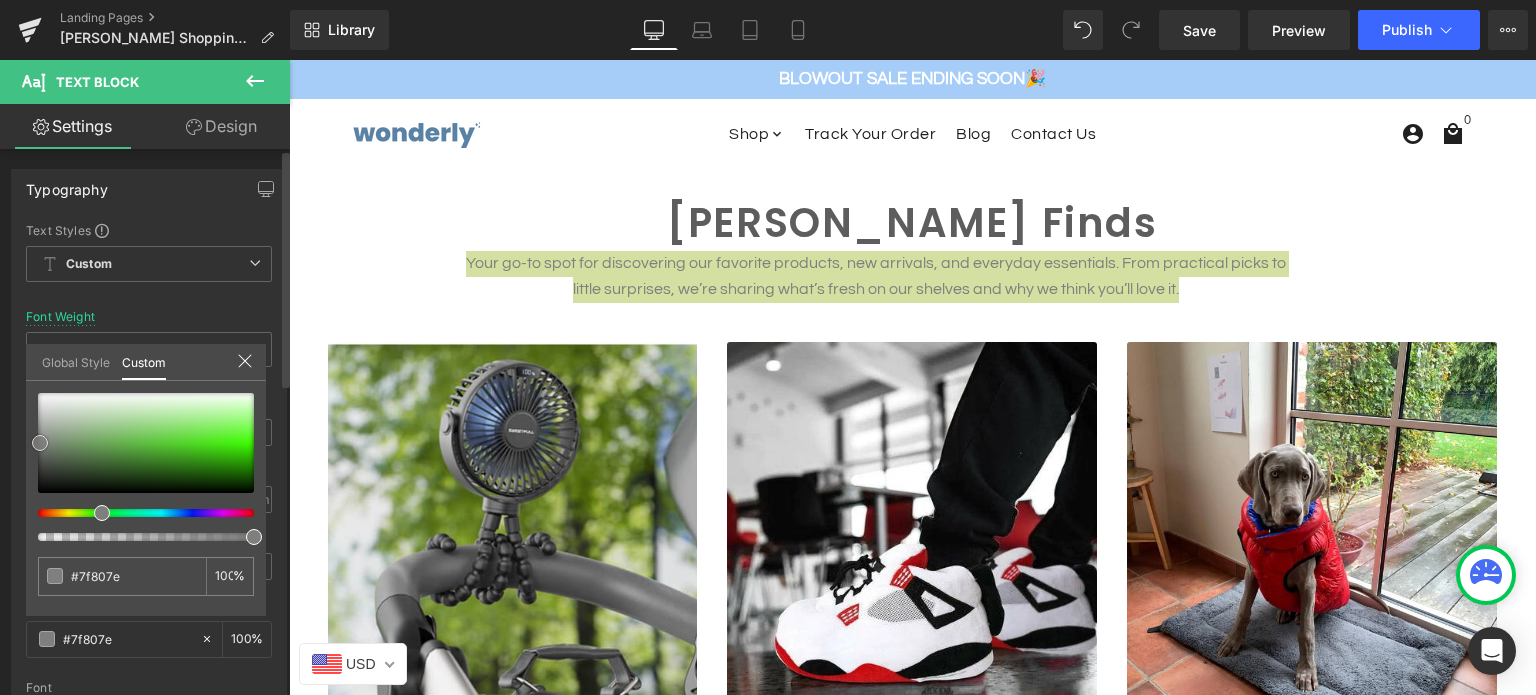 drag, startPoint x: 52, startPoint y: 443, endPoint x: 39, endPoint y: 441, distance: 13.152946 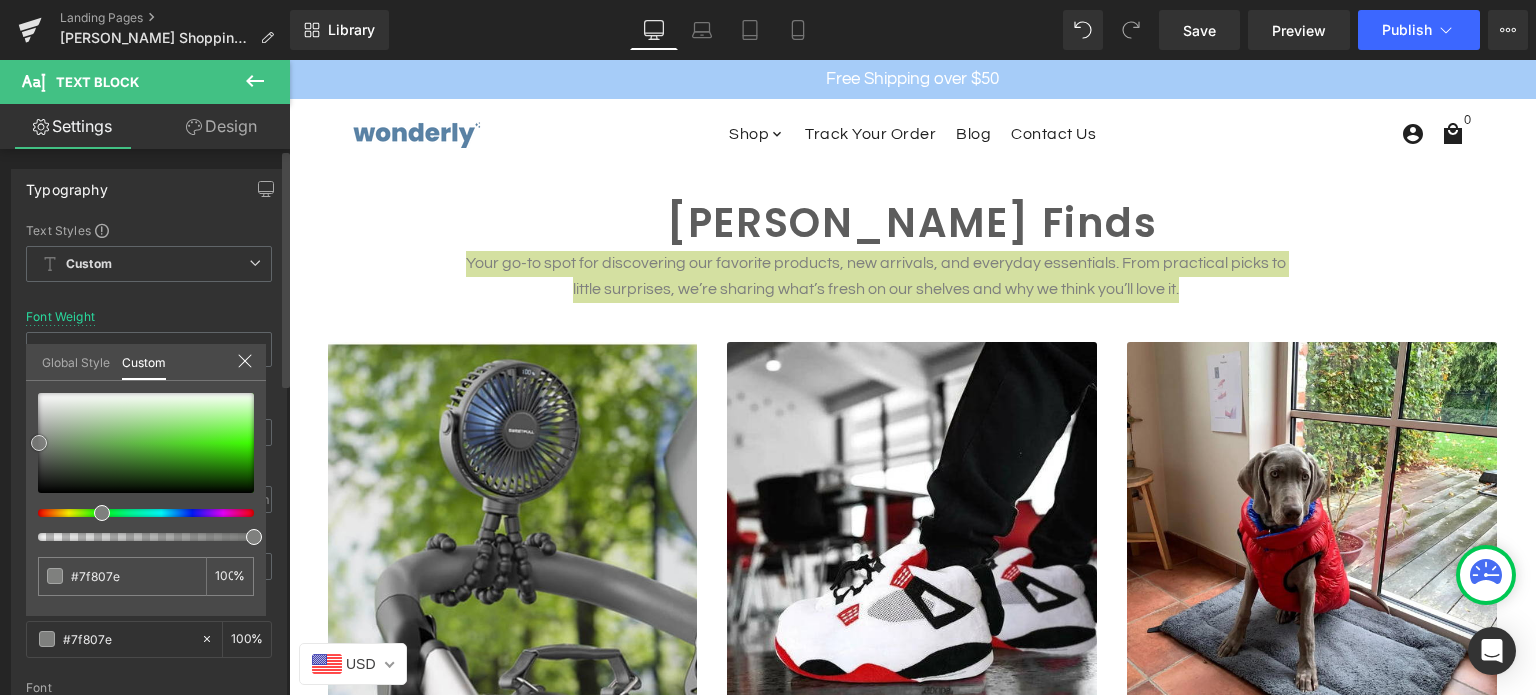 type on "#7f7f7f" 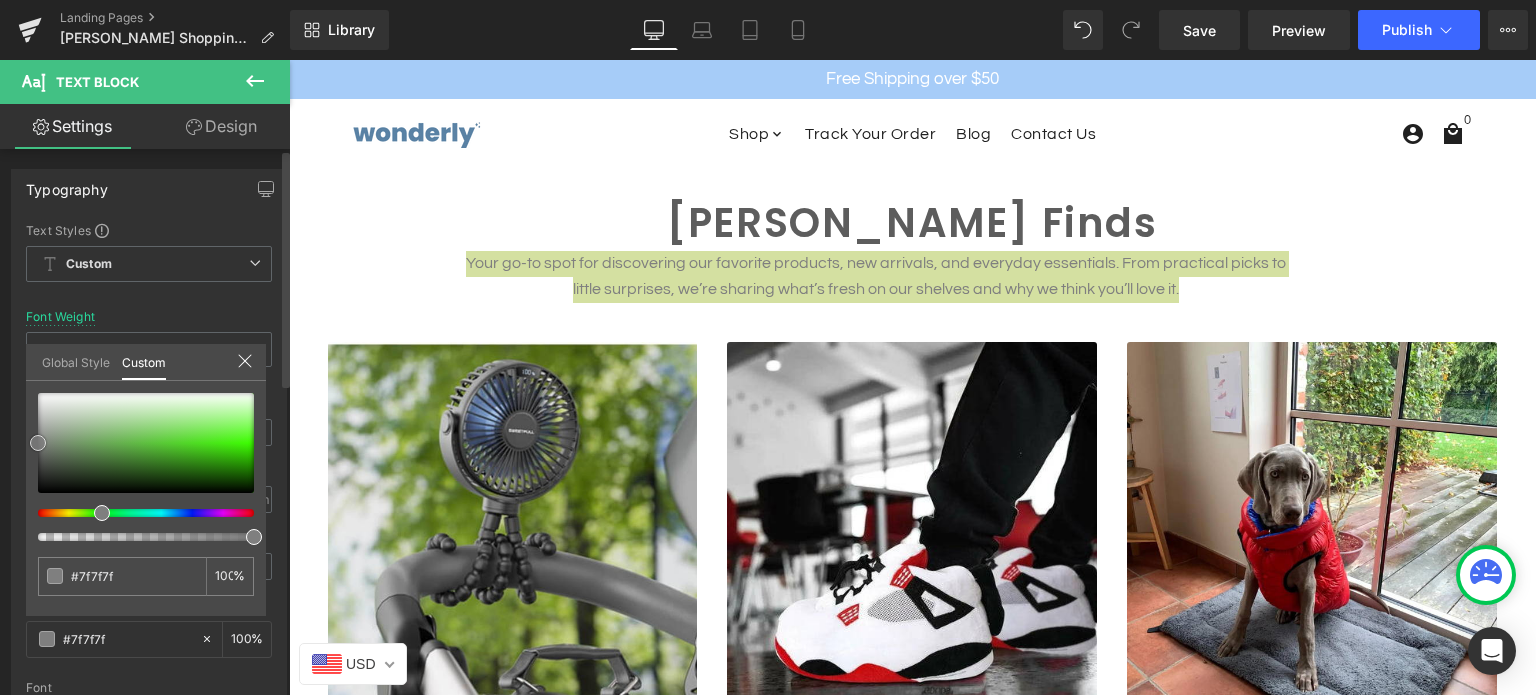 type on "#7a7a7a" 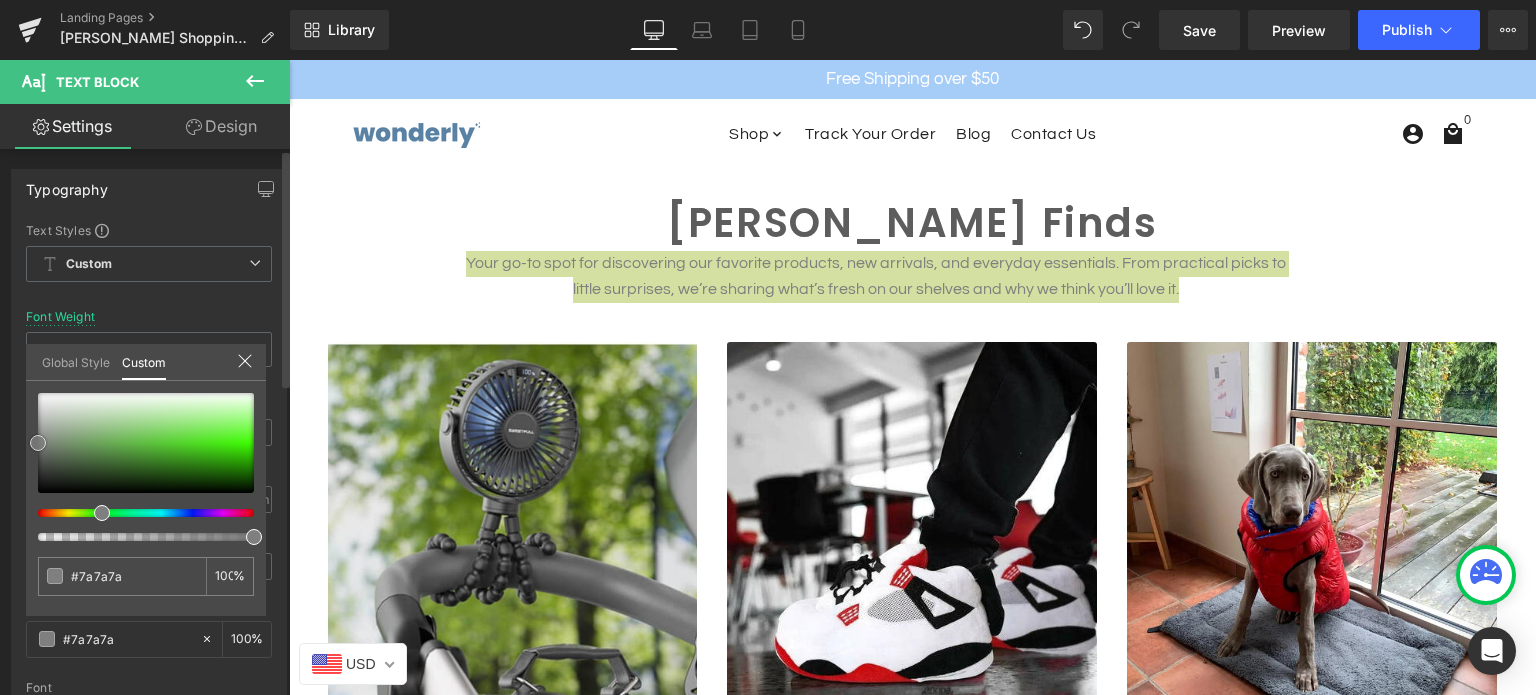 type on "#727272" 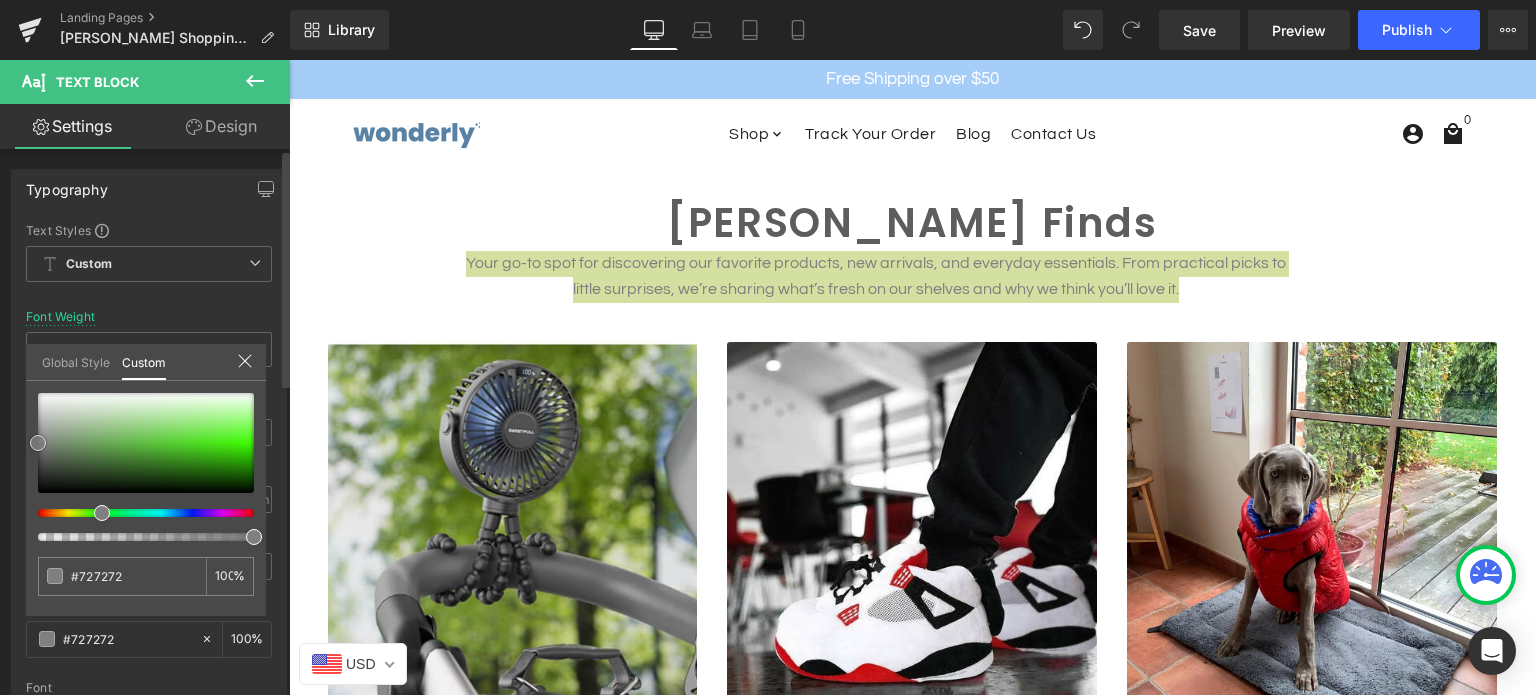 type on "#686868" 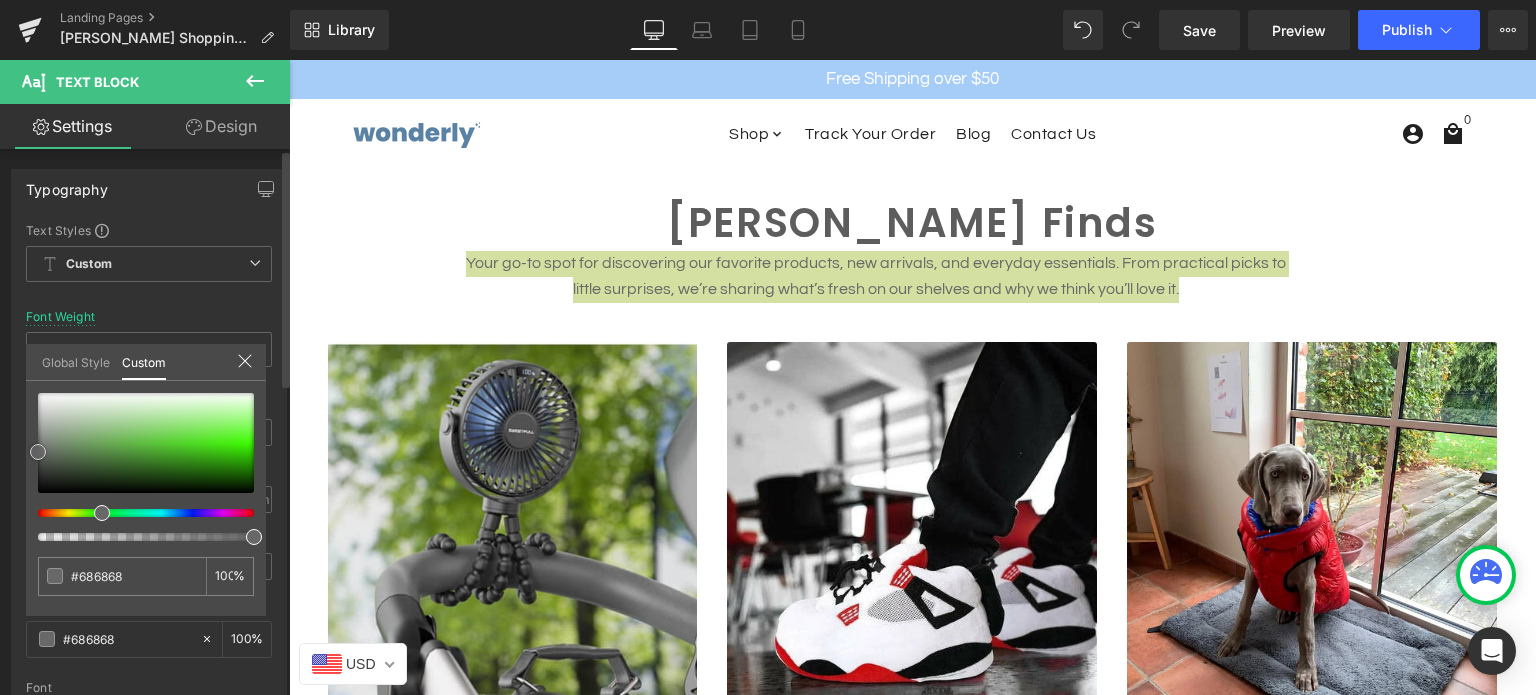 type on "#666666" 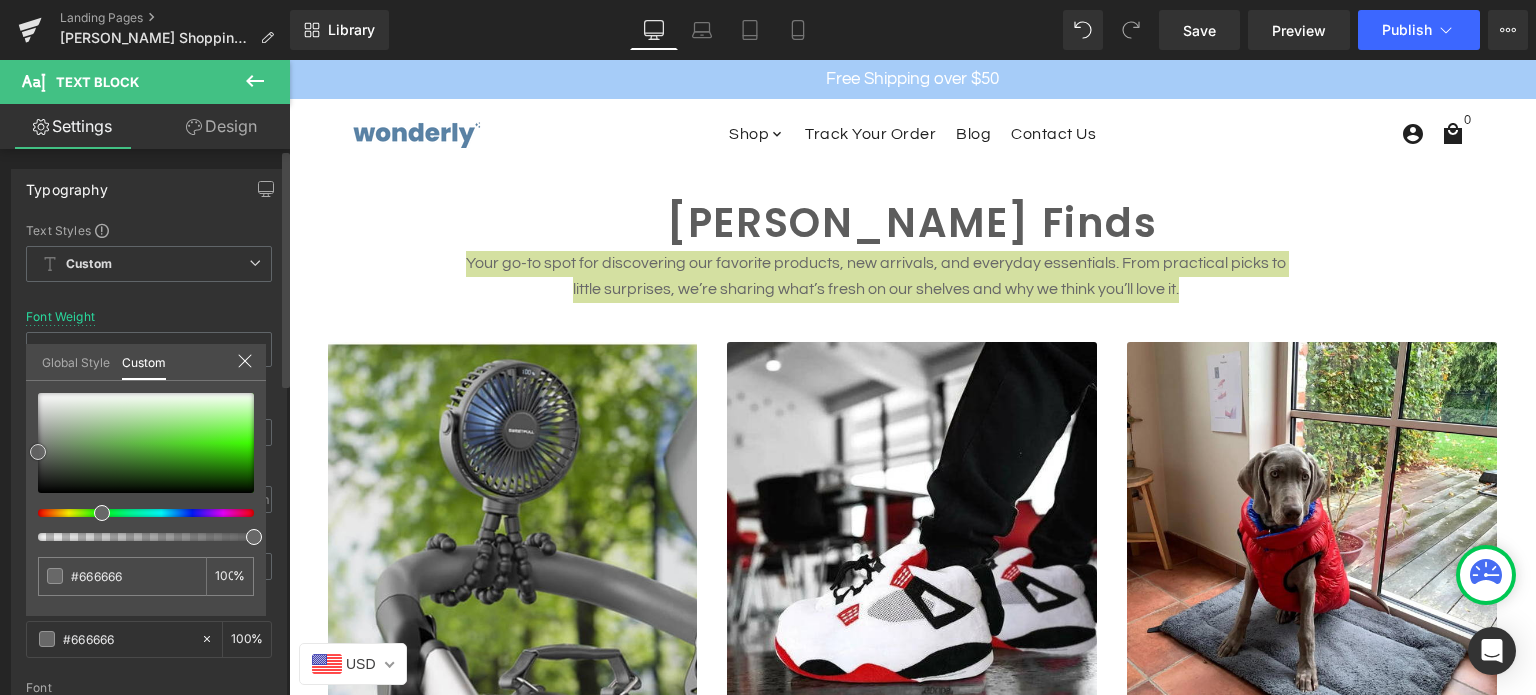 type on "#5e5e5e" 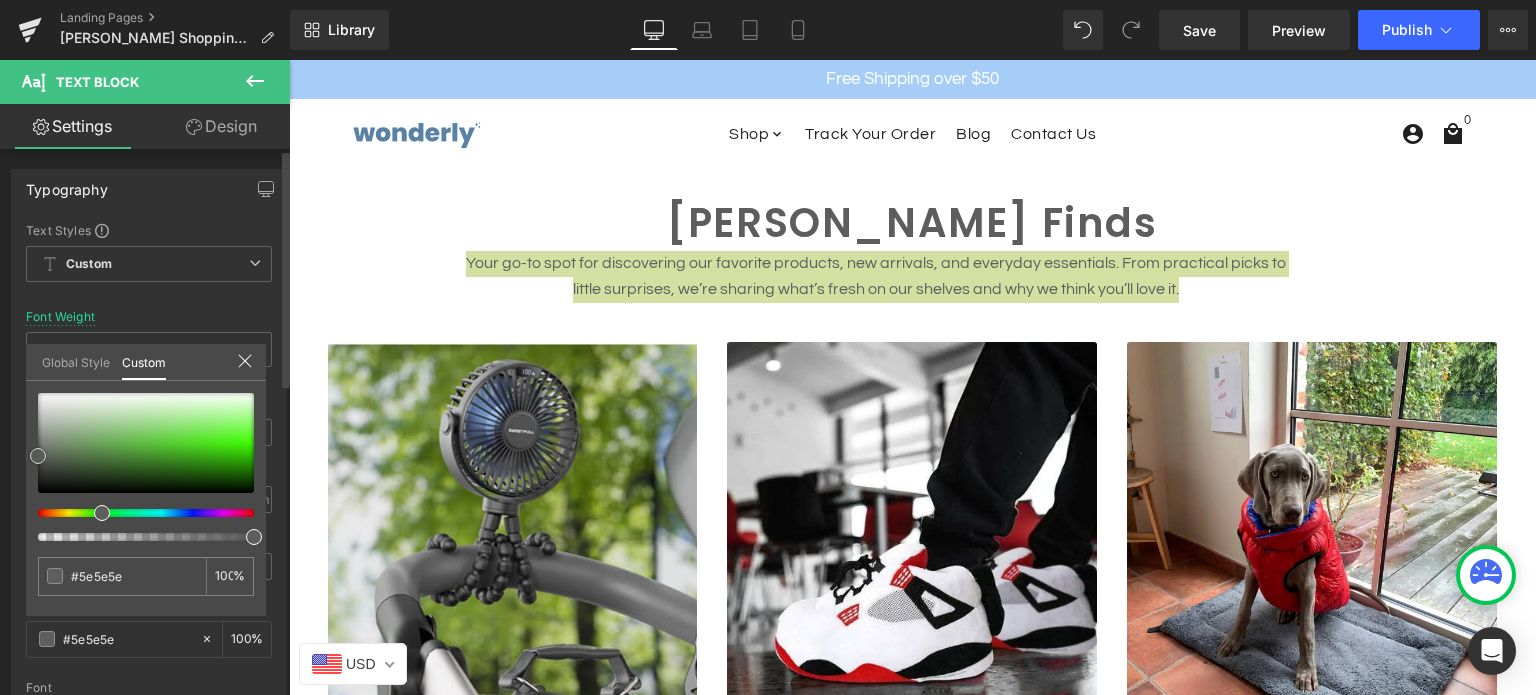type on "#5b5b5b" 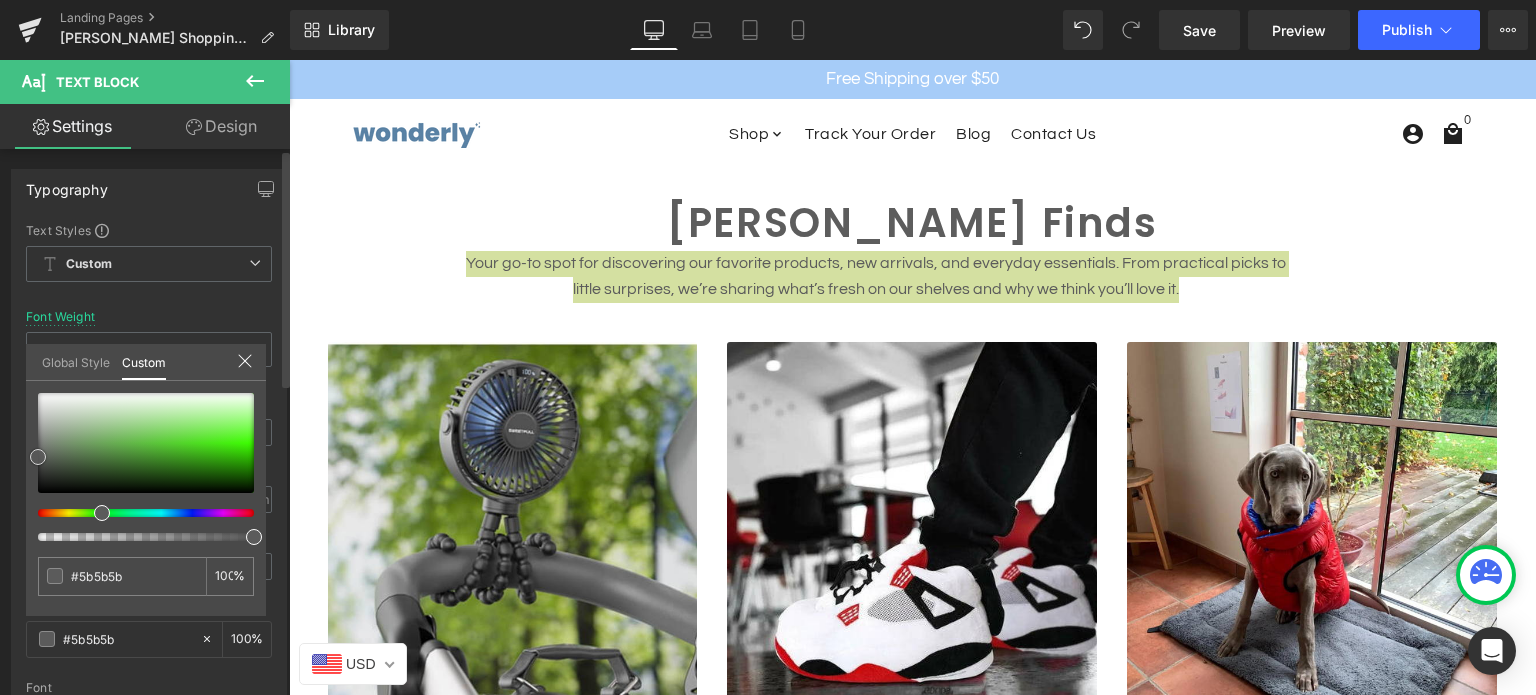 drag, startPoint x: 45, startPoint y: 446, endPoint x: 249, endPoint y: 405, distance: 208.07932 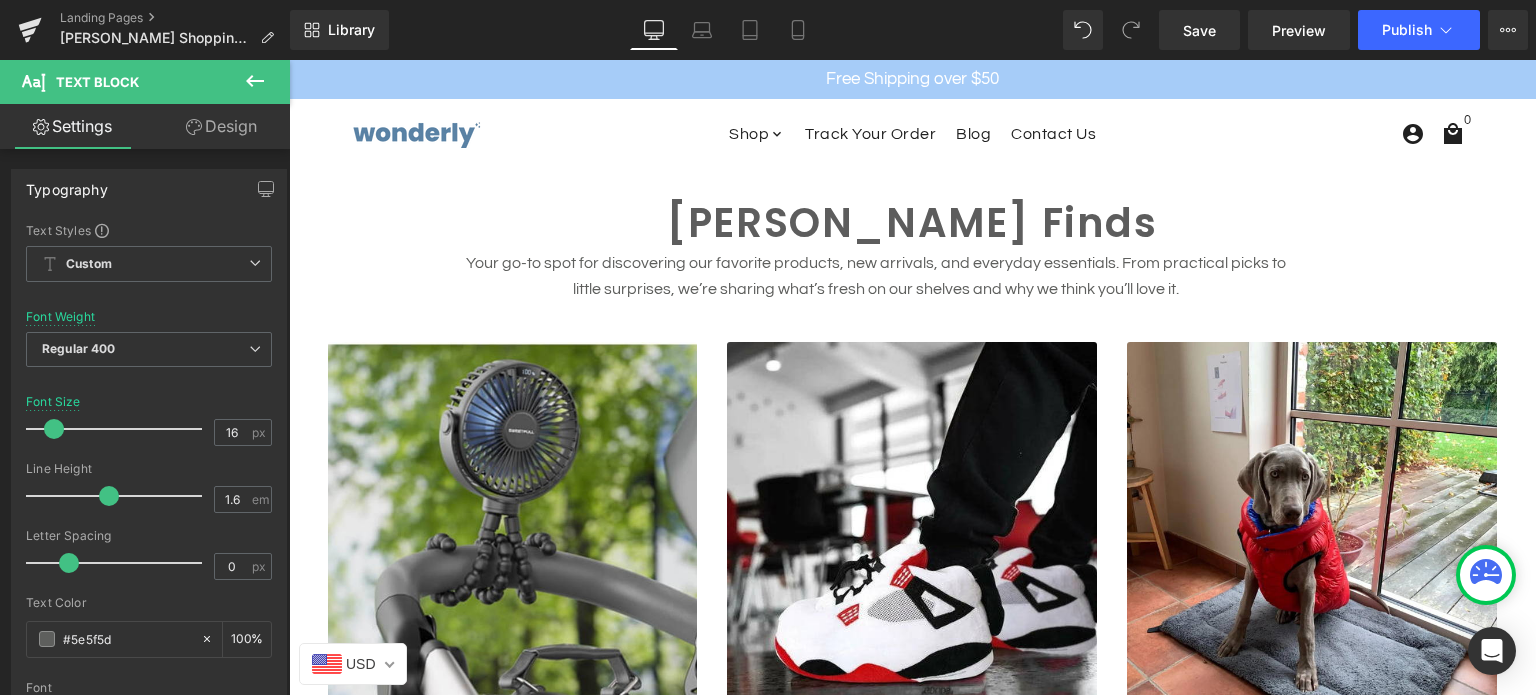 click on "search
close
menu
Menu
close
Shop
add
remove
Home & Kitchen
Cozy Slippers
Pet Supplies
Beauty & Wellness
Toys, Kids & Baby" at bounding box center (912, 1621) 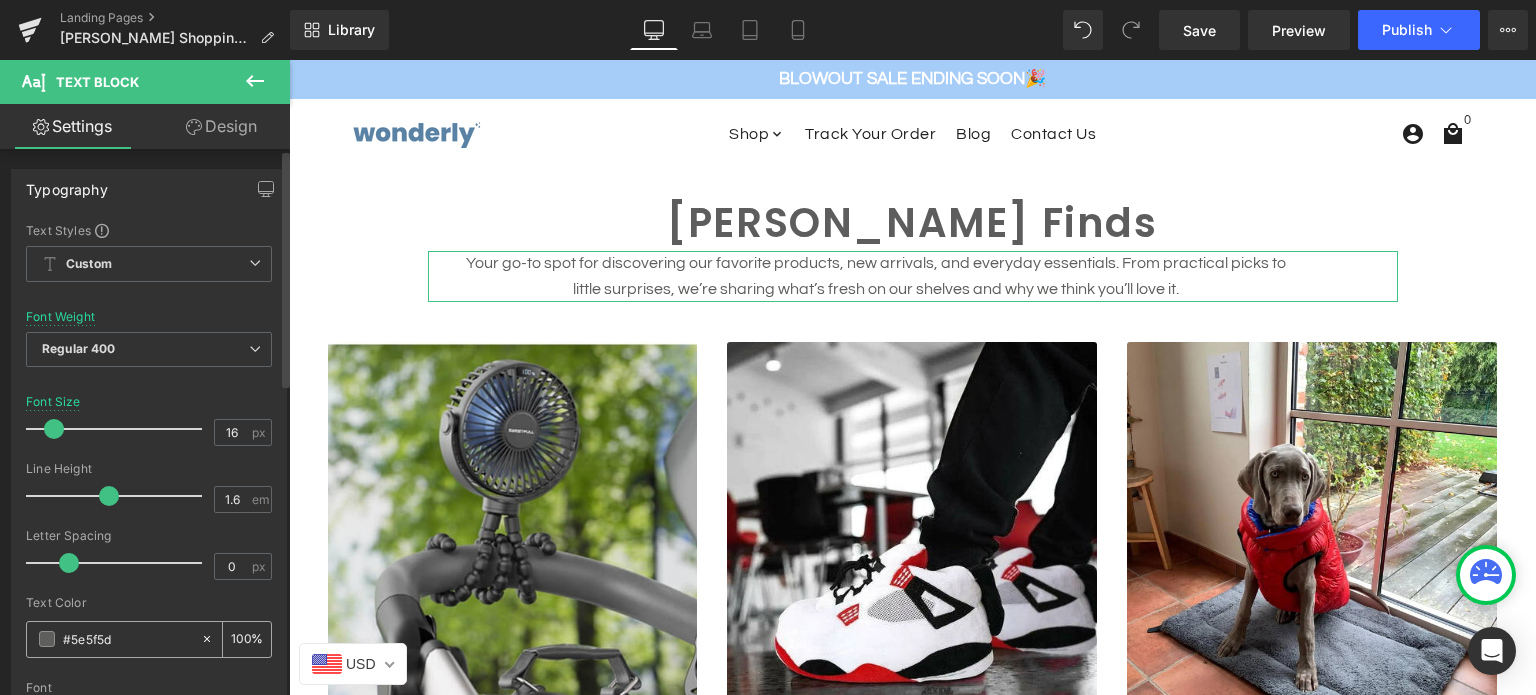 click at bounding box center [47, 639] 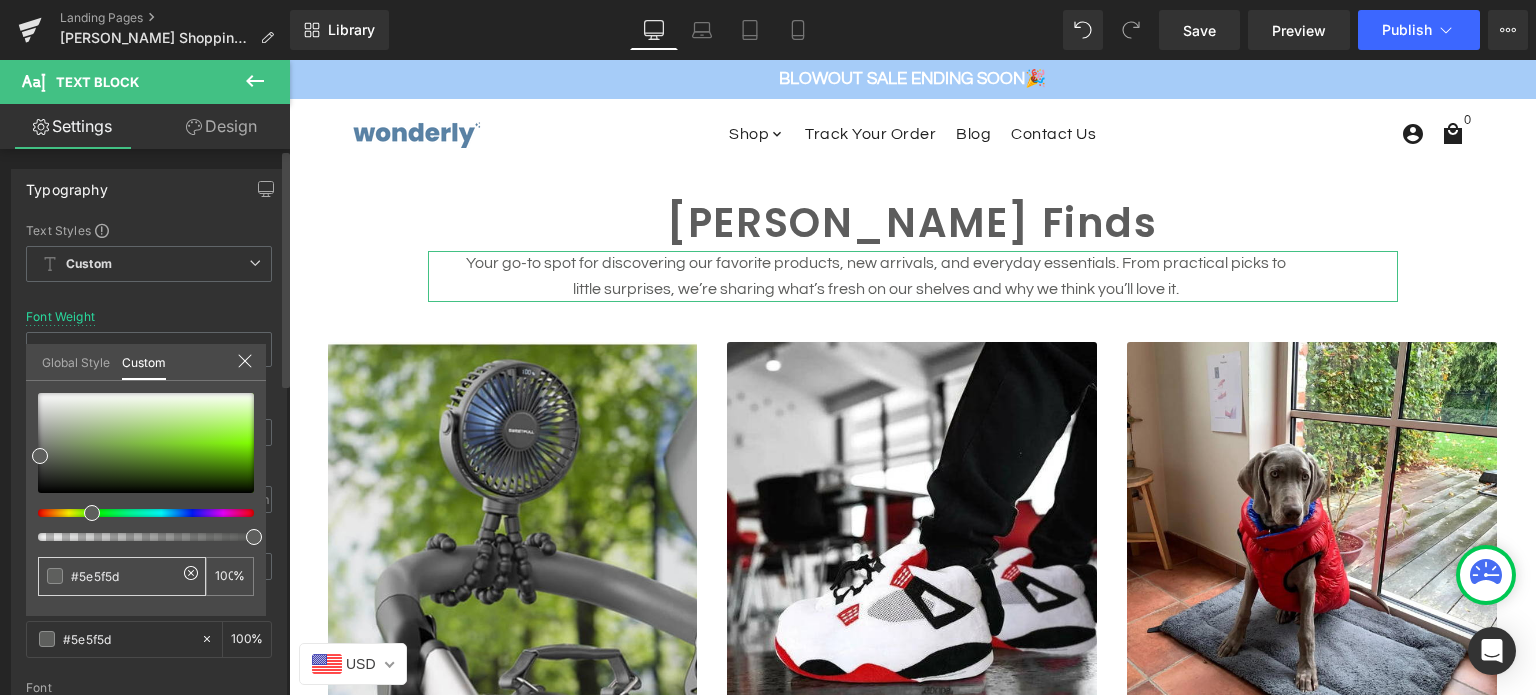 drag, startPoint x: 131, startPoint y: 571, endPoint x: 57, endPoint y: 575, distance: 74.10803 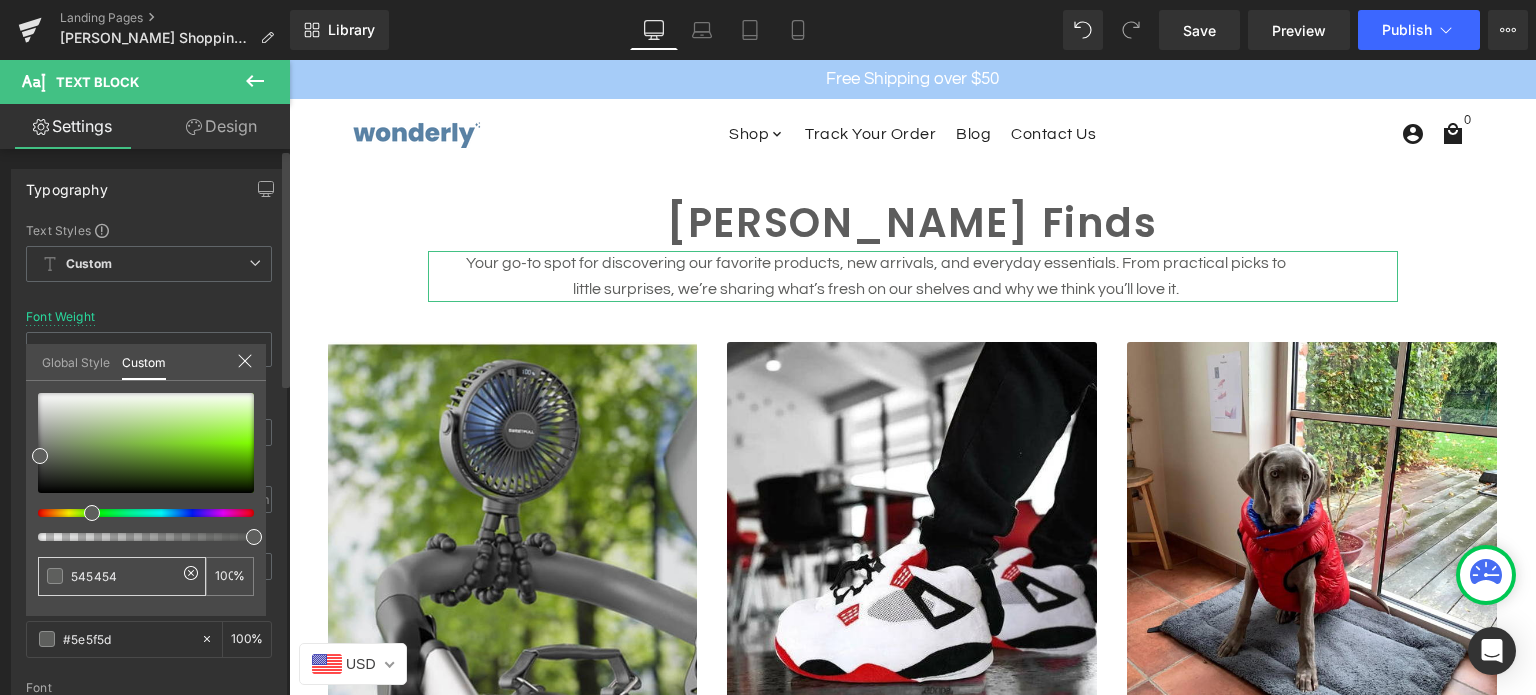 type on "545454" 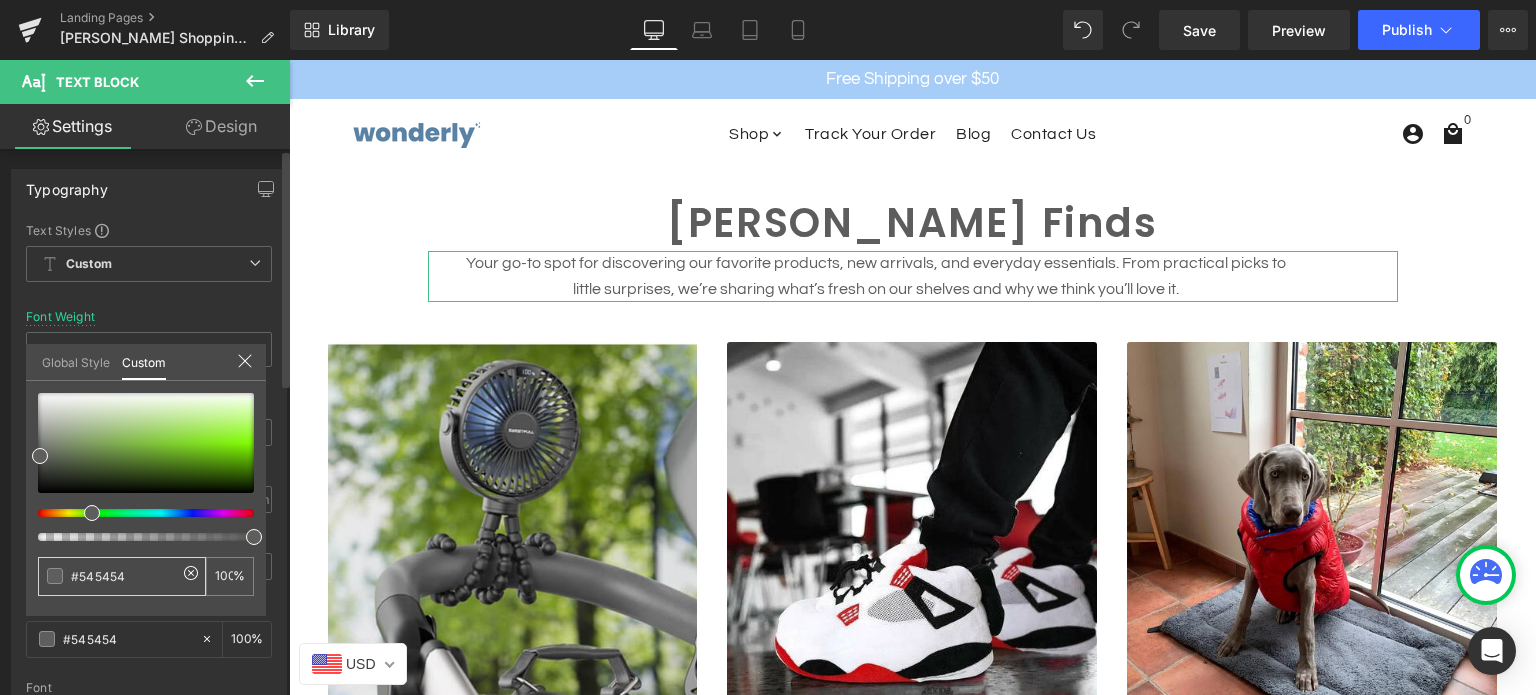 click on "#545454" at bounding box center (122, 576) 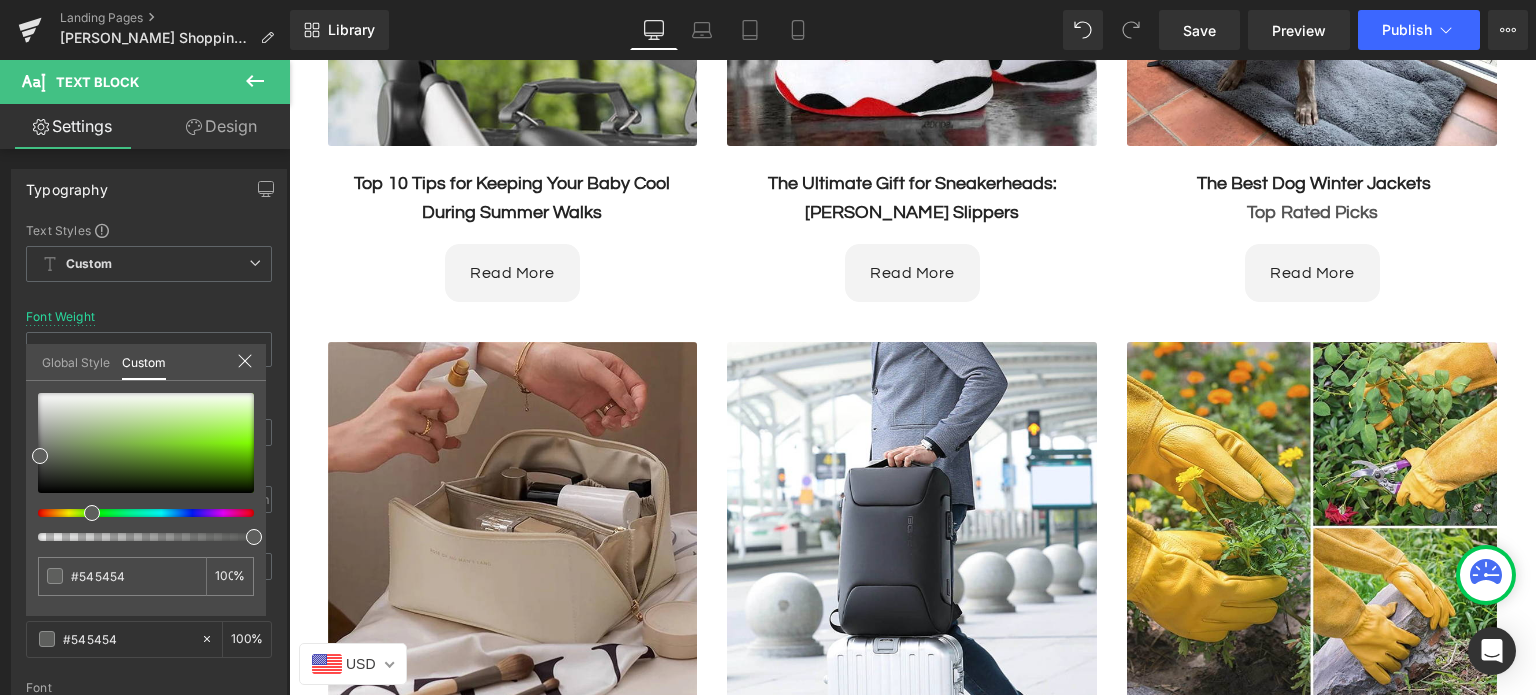 scroll, scrollTop: 600, scrollLeft: 0, axis: vertical 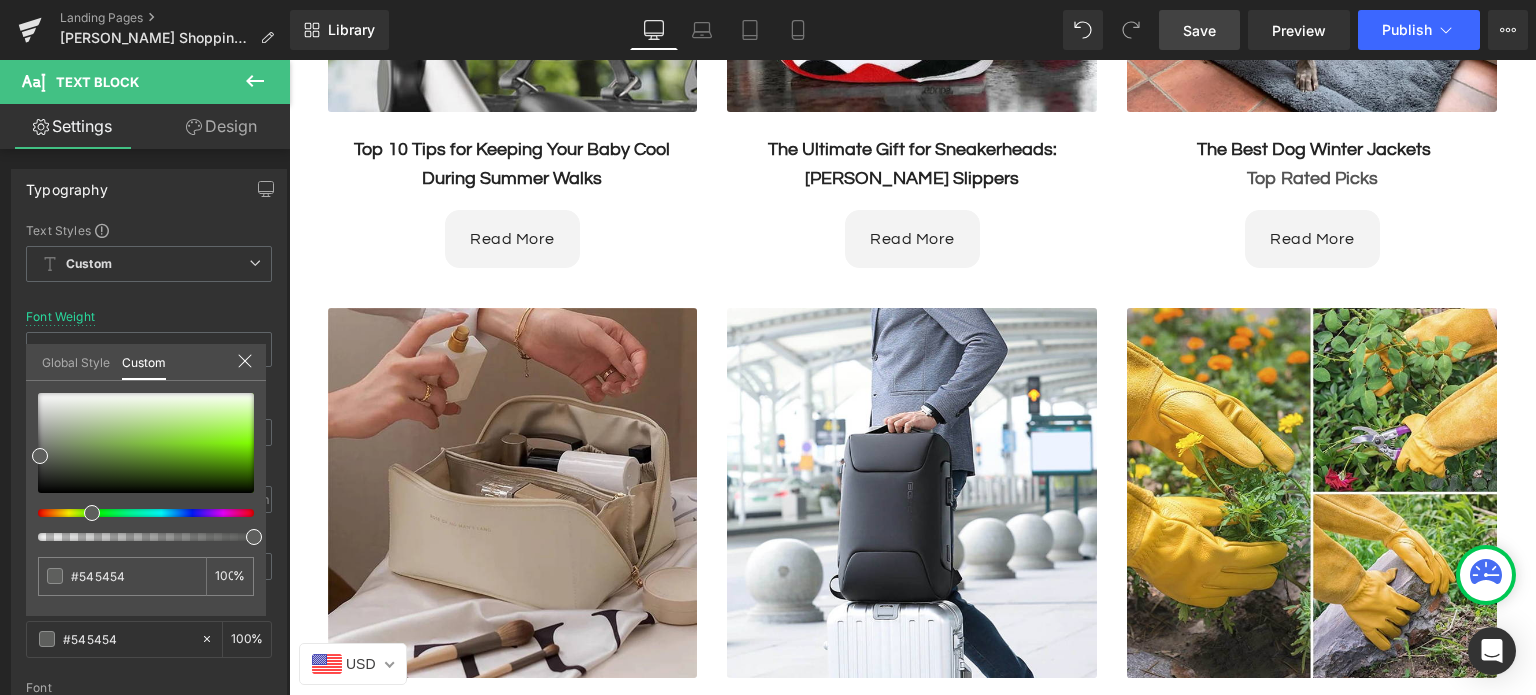 click on "Save" at bounding box center (1199, 30) 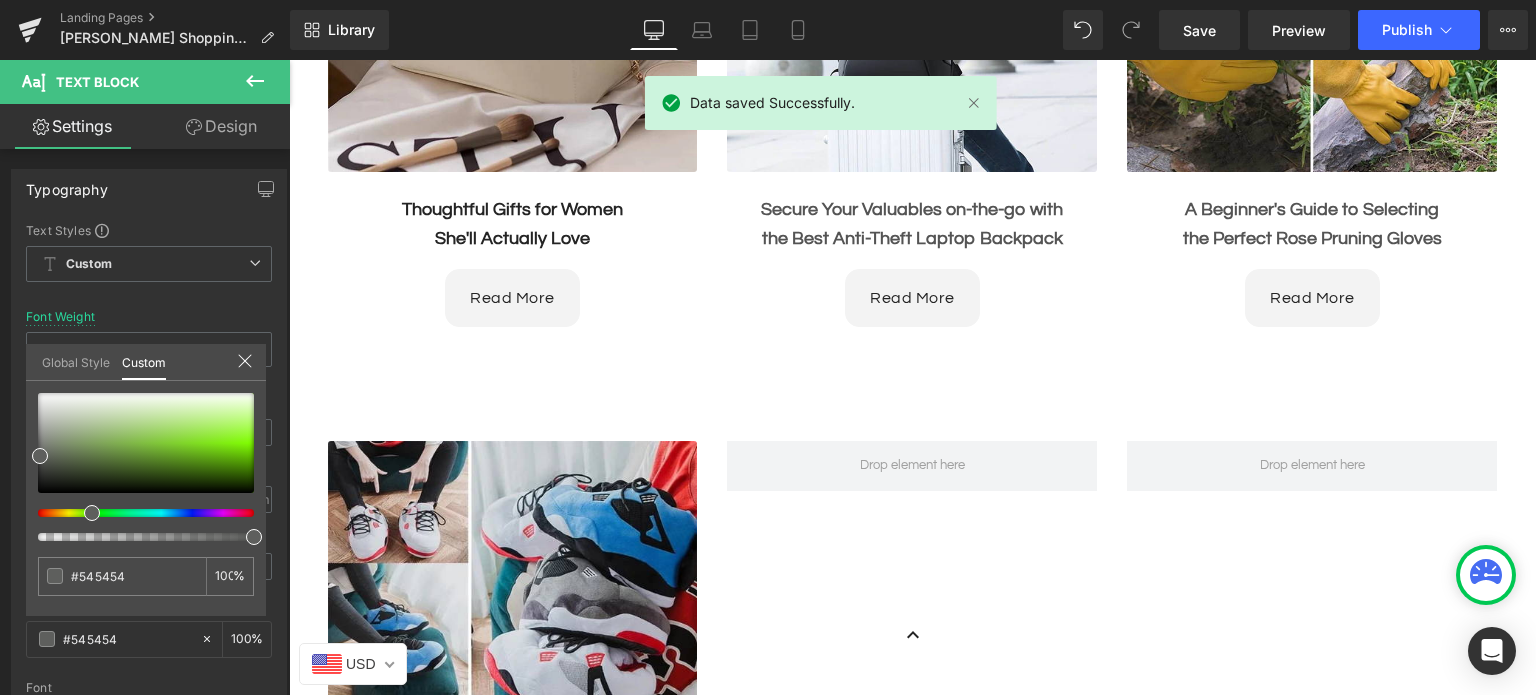scroll, scrollTop: 800, scrollLeft: 0, axis: vertical 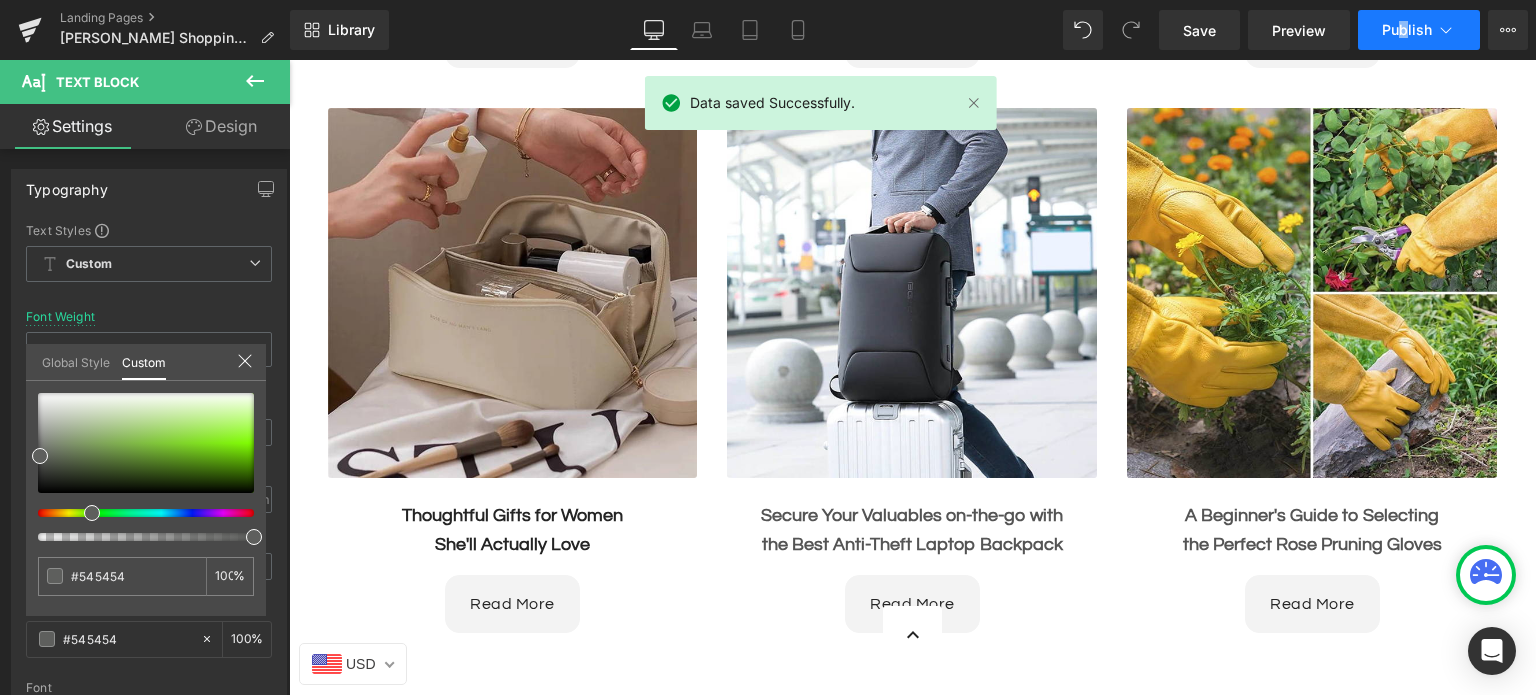 click on "Publish" at bounding box center (1407, 30) 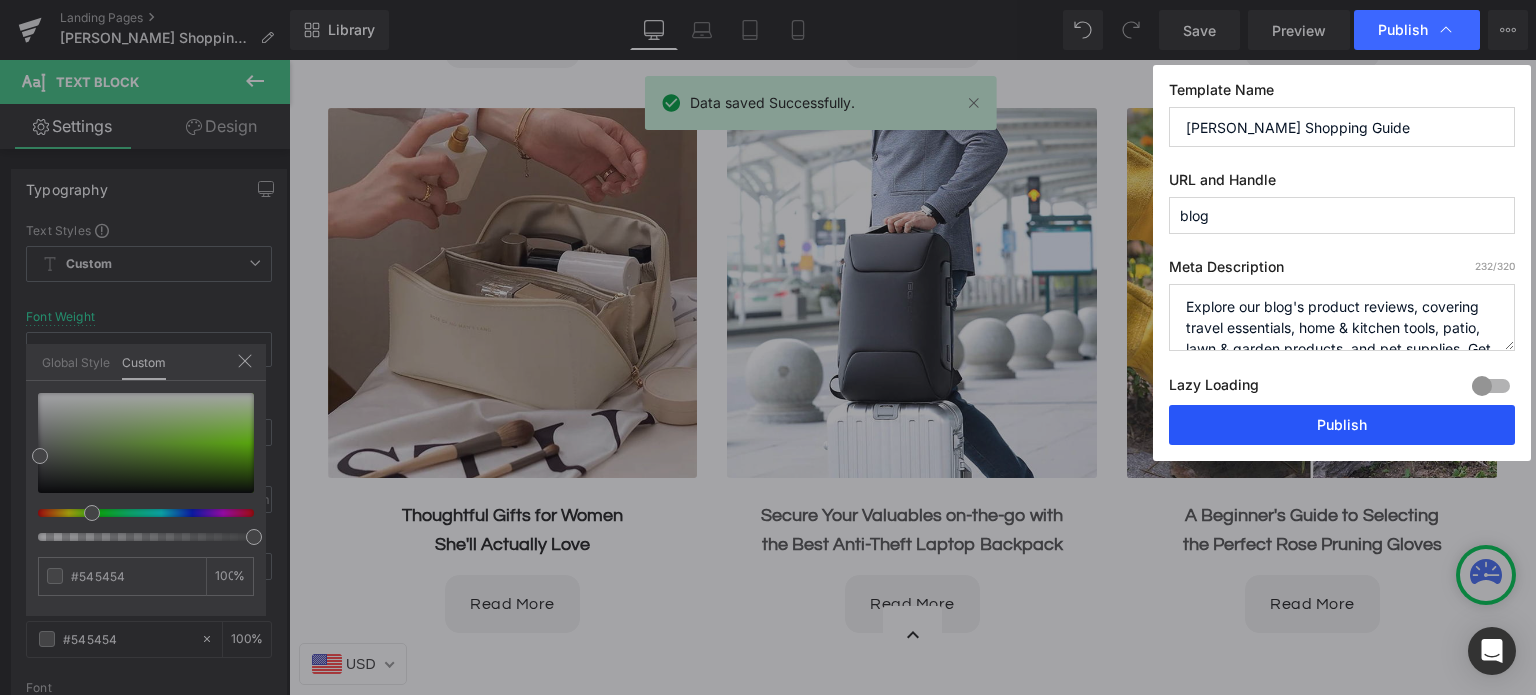 drag, startPoint x: 1292, startPoint y: 427, endPoint x: 1115, endPoint y: 368, distance: 186.57439 